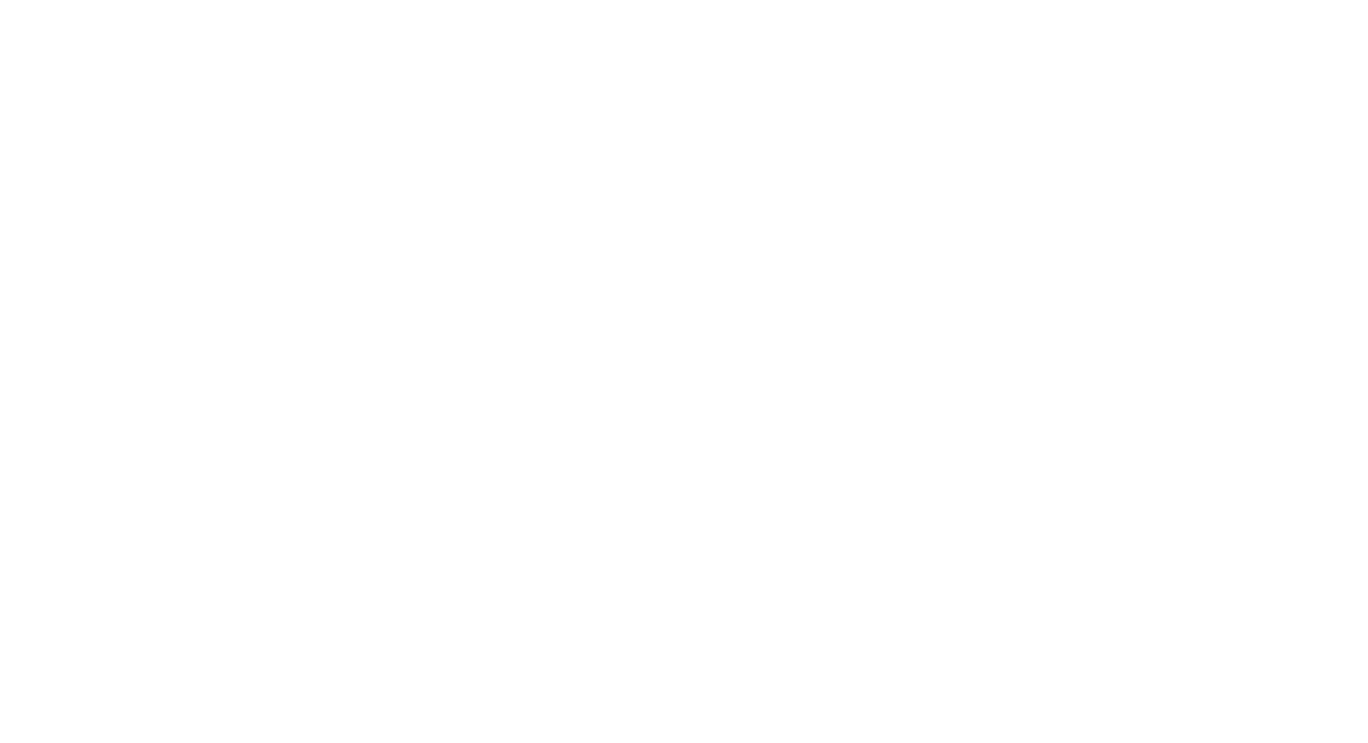 scroll, scrollTop: 0, scrollLeft: 0, axis: both 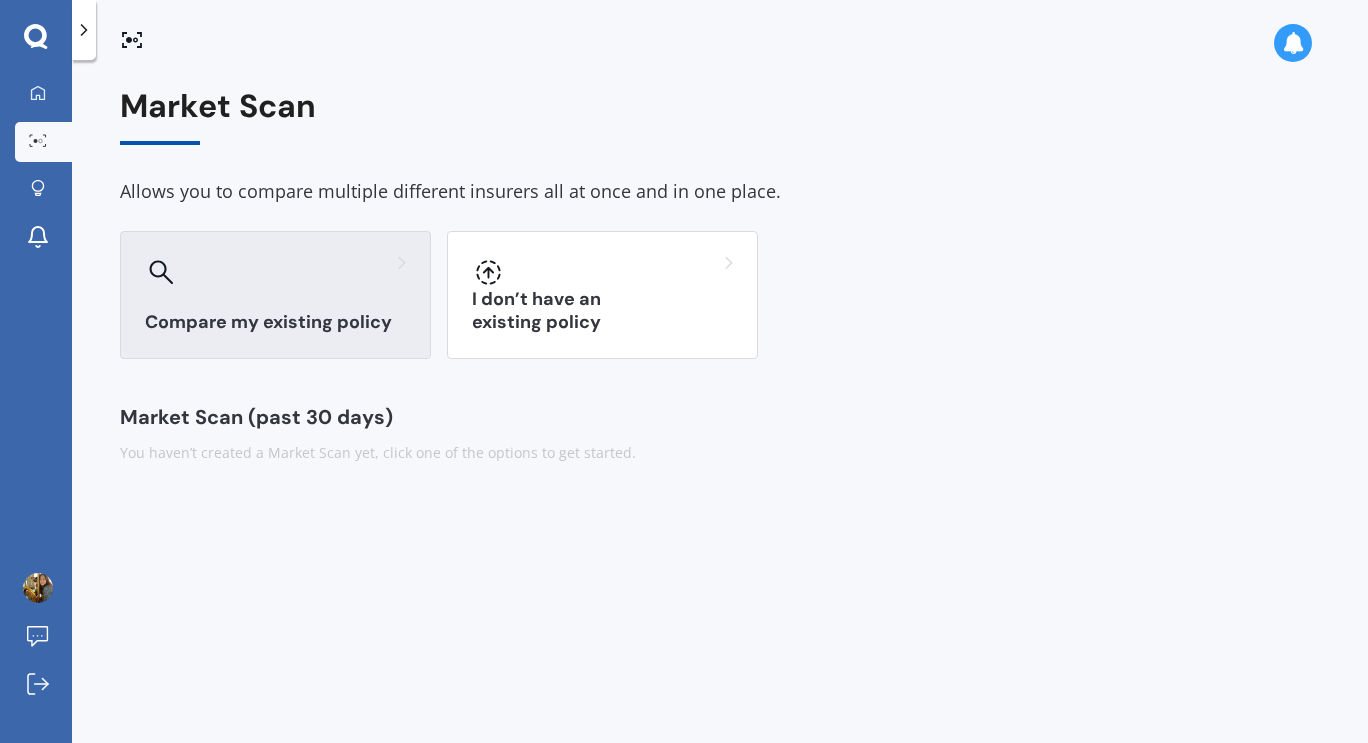 click on "Compare my existing policy" at bounding box center [275, 295] 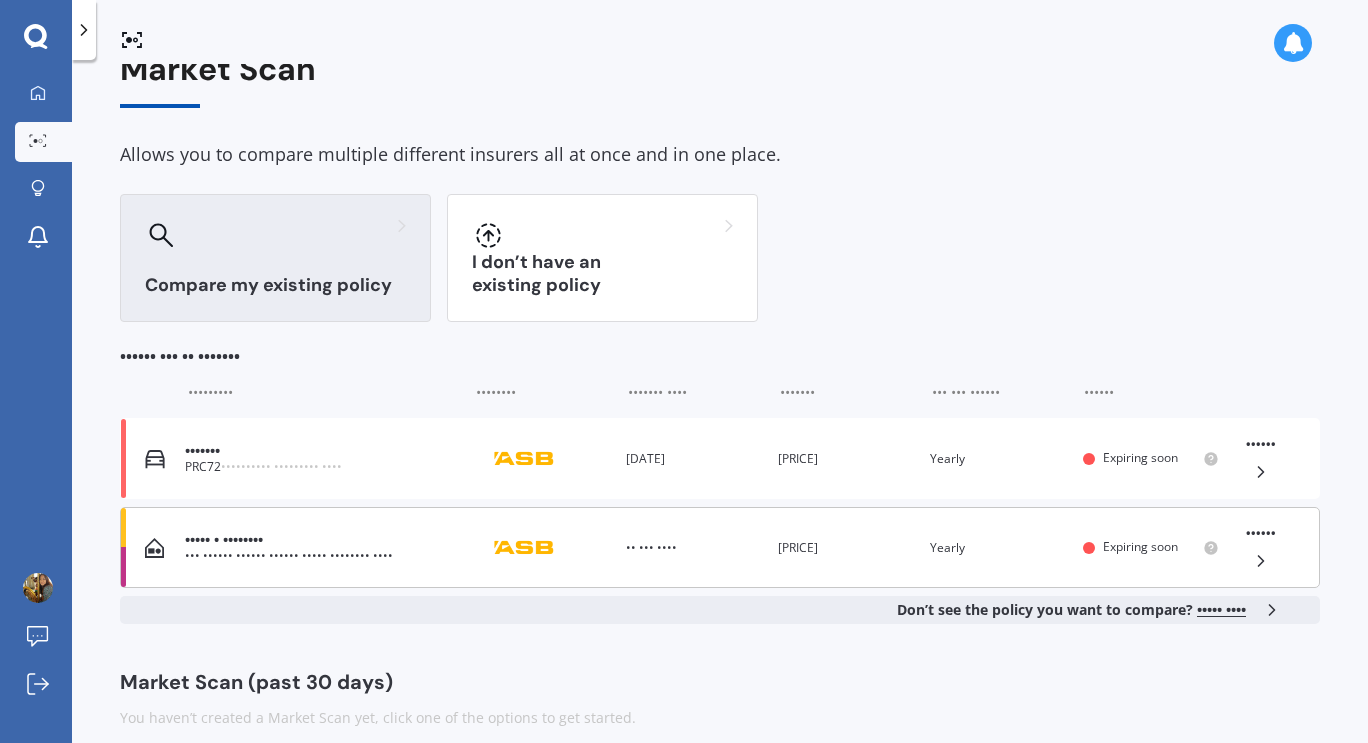 scroll, scrollTop: 58, scrollLeft: 0, axis: vertical 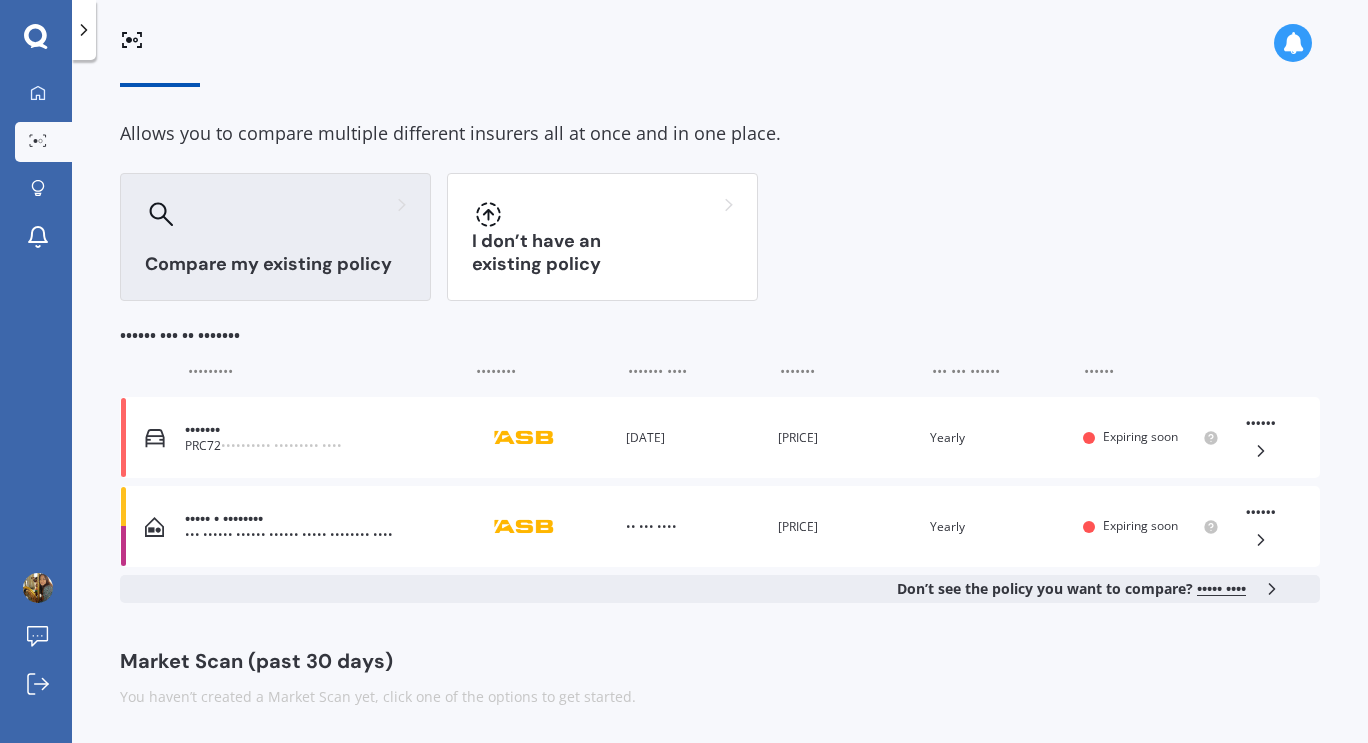 click on "••••• ••••" at bounding box center (1221, 588) 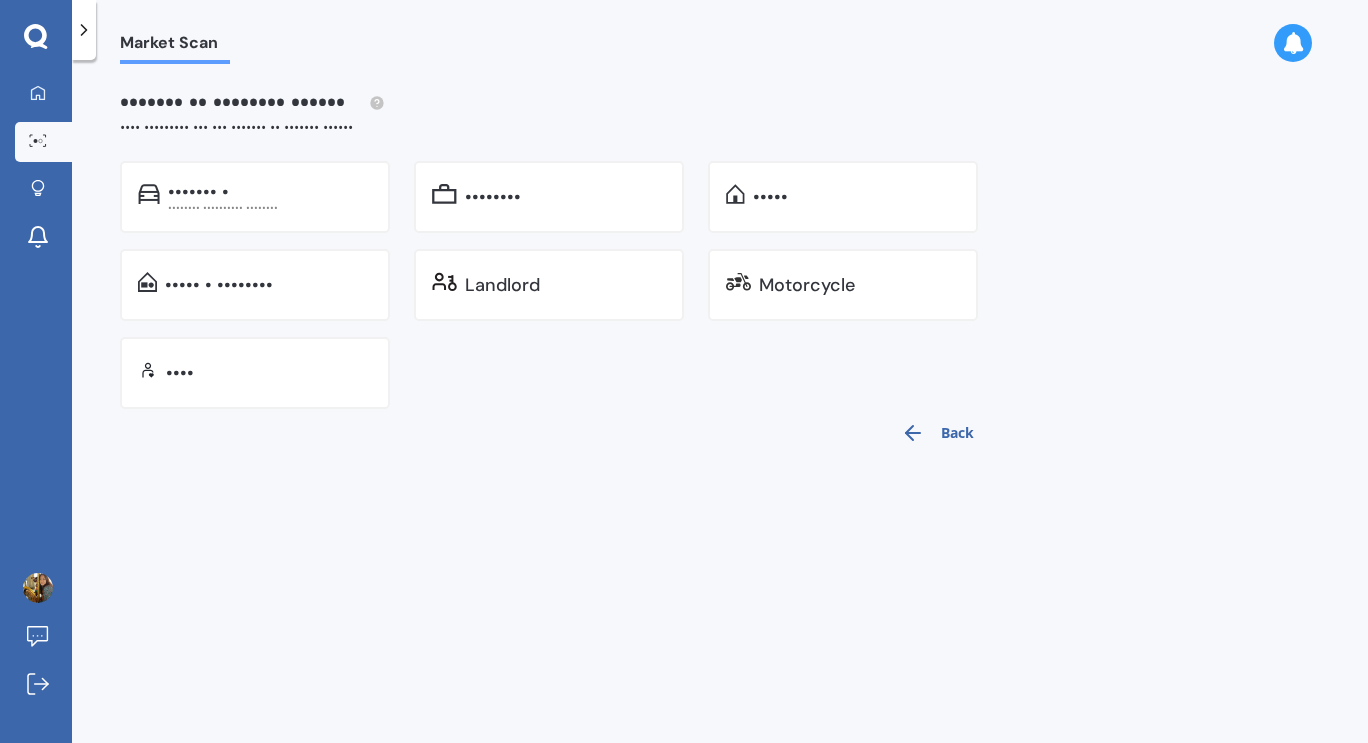 scroll, scrollTop: 0, scrollLeft: 0, axis: both 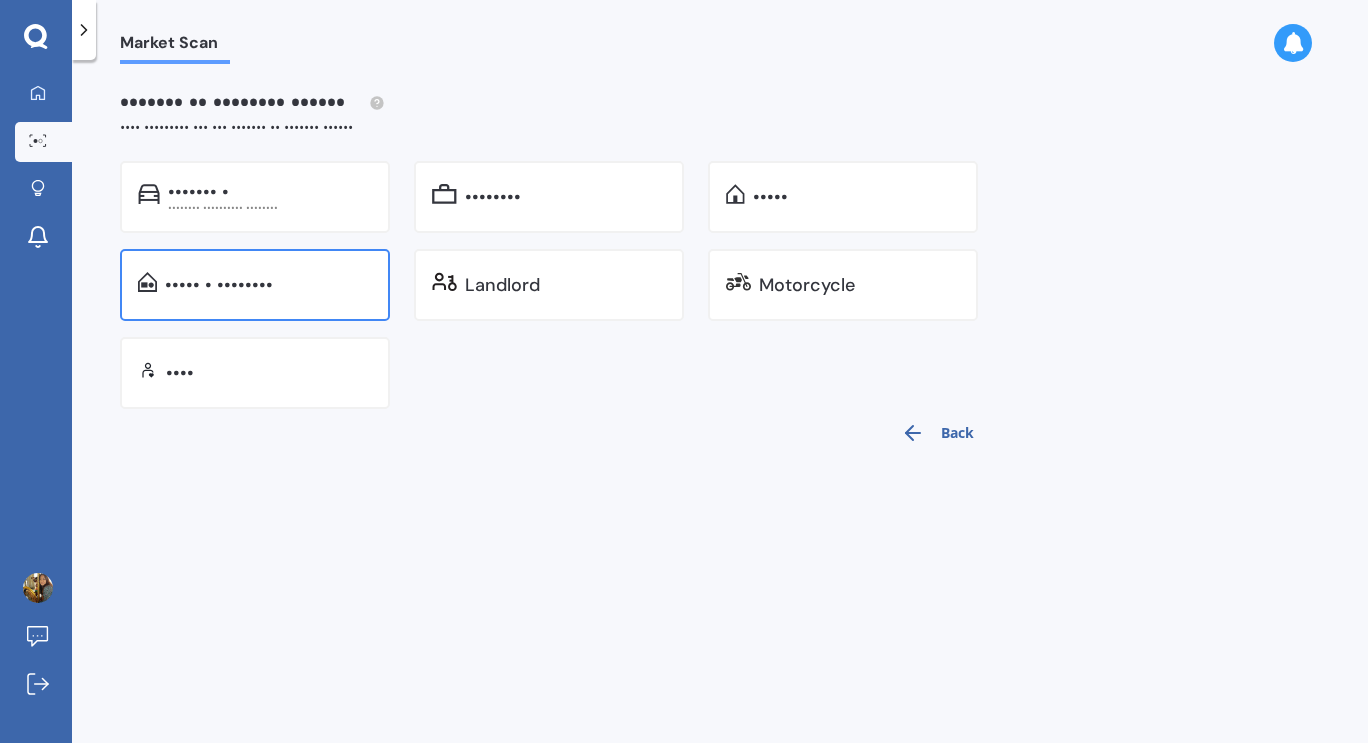 click on "••••• • ••••••••" at bounding box center (198, 192) 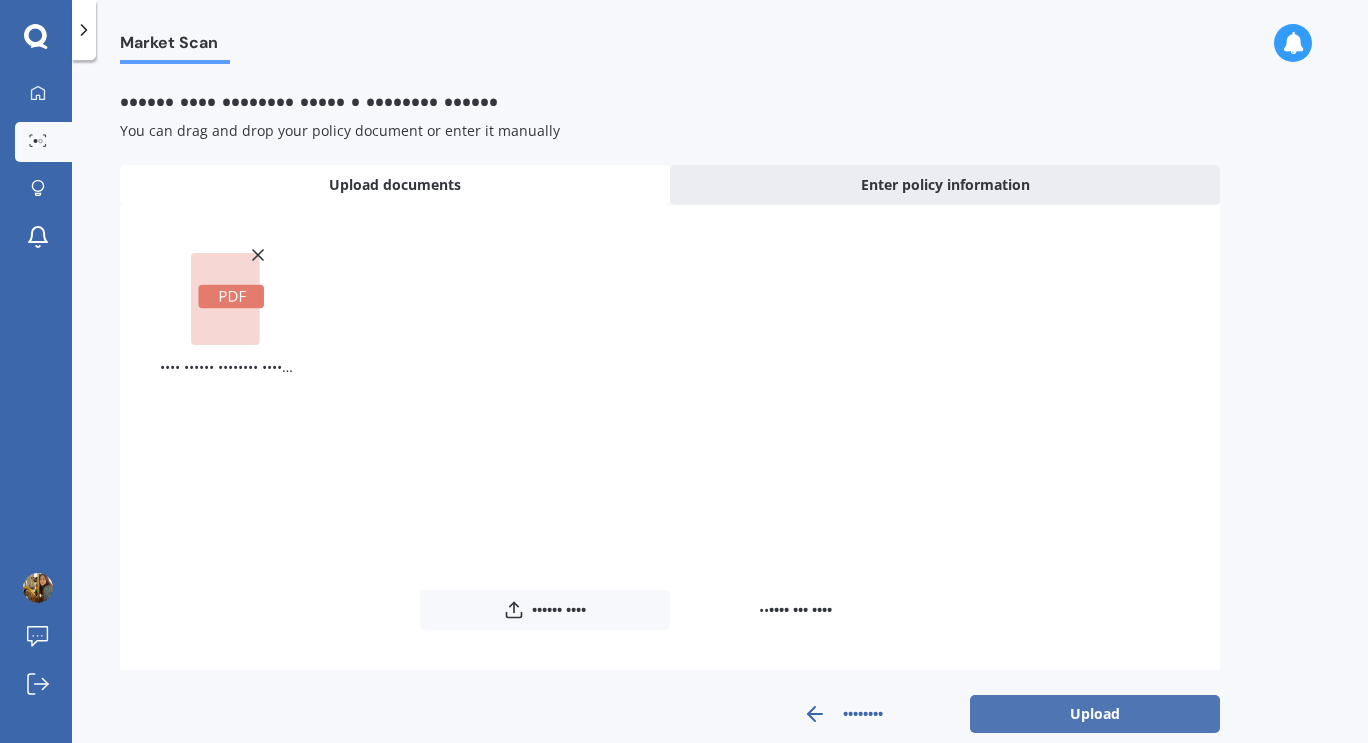 click on "Upload" at bounding box center (1095, 714) 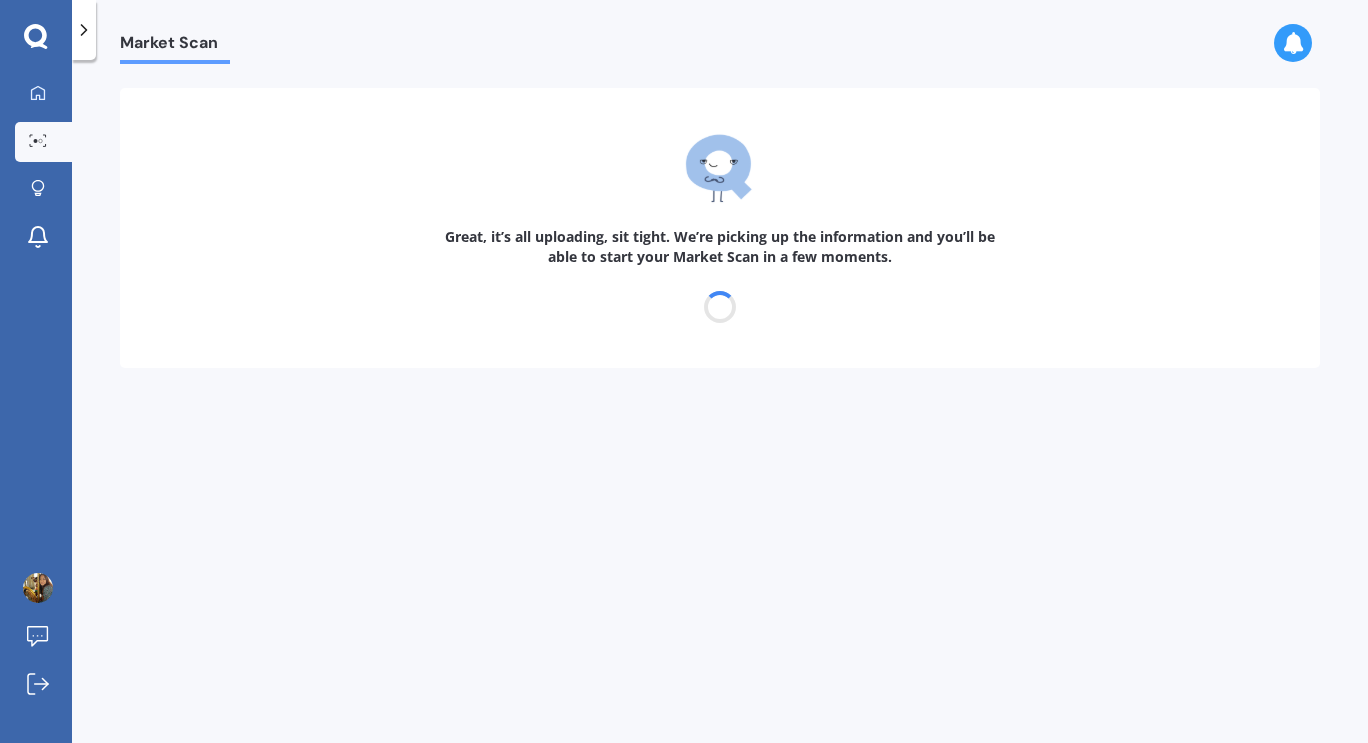 click at bounding box center [84, 30] 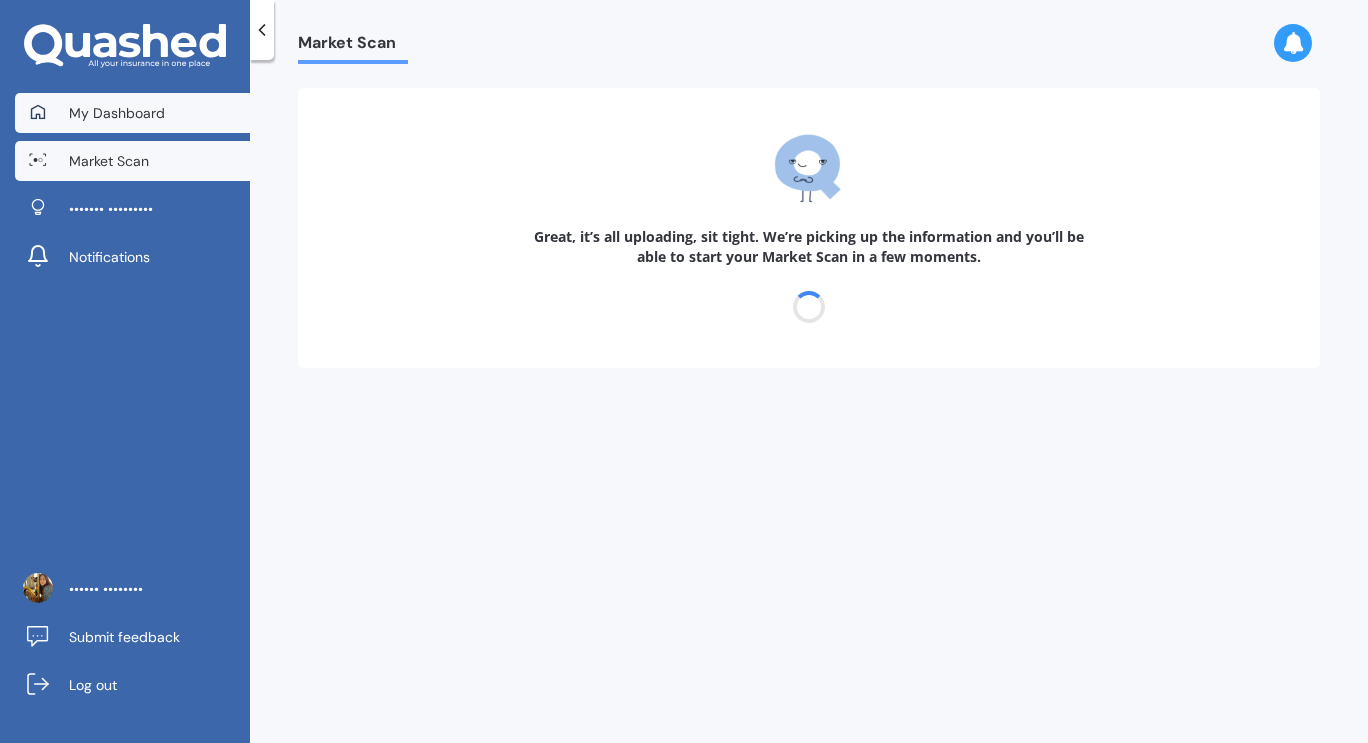 click on "My Dashboard" at bounding box center (117, 113) 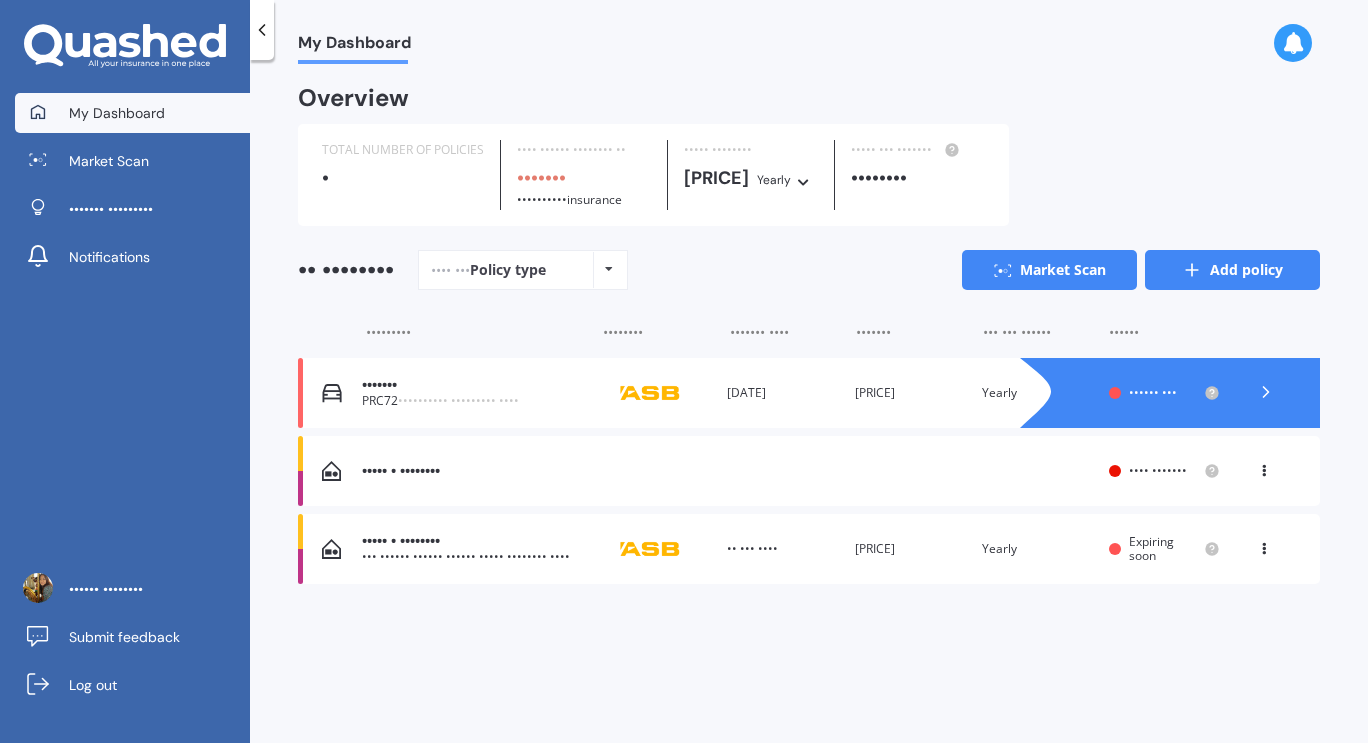 click on "Add policy" at bounding box center (1232, 270) 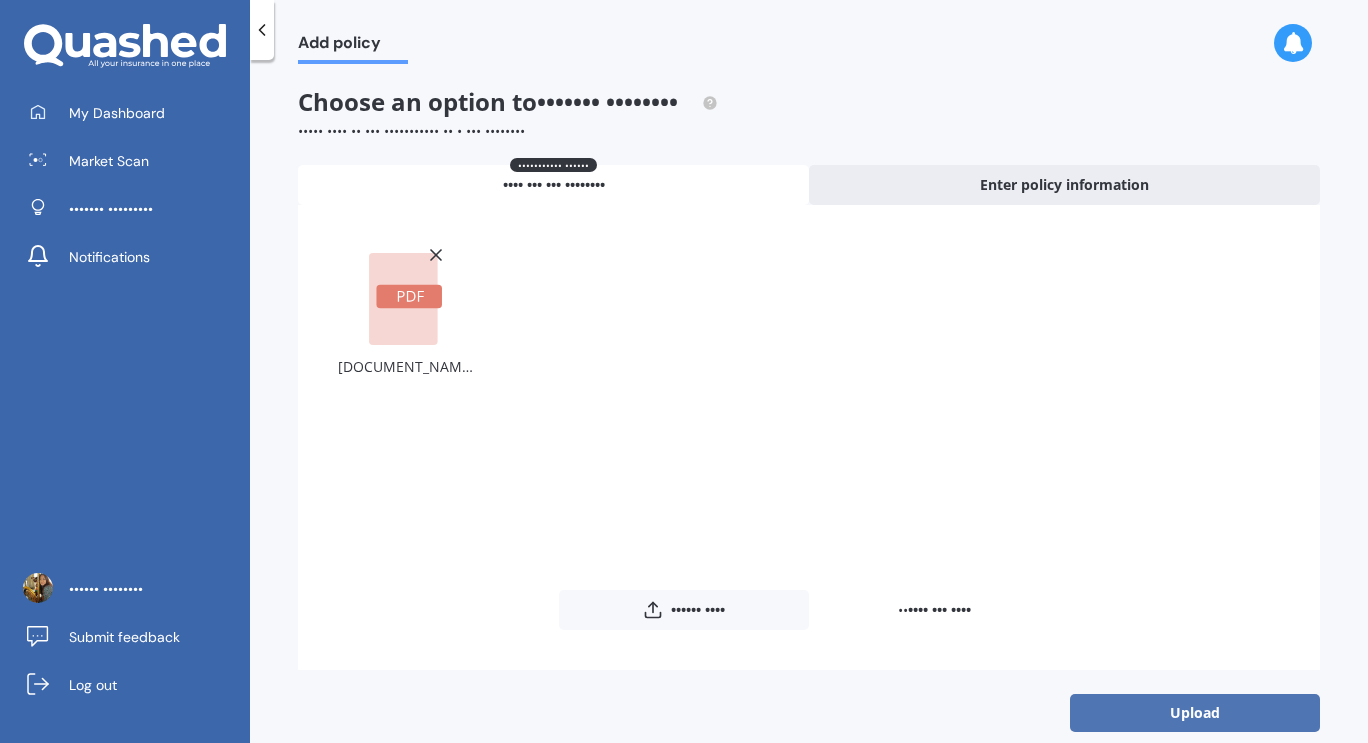click on "Upload" at bounding box center [1195, 713] 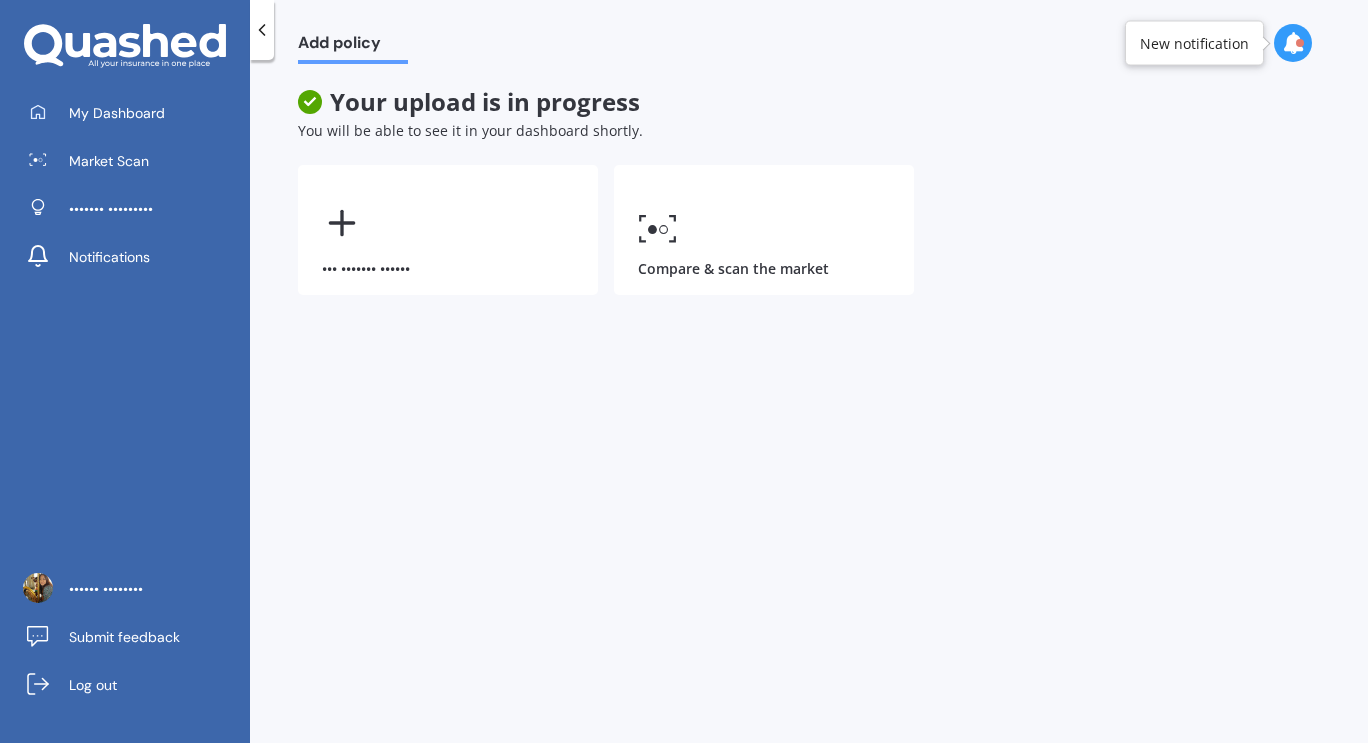 click at bounding box center [1293, 43] 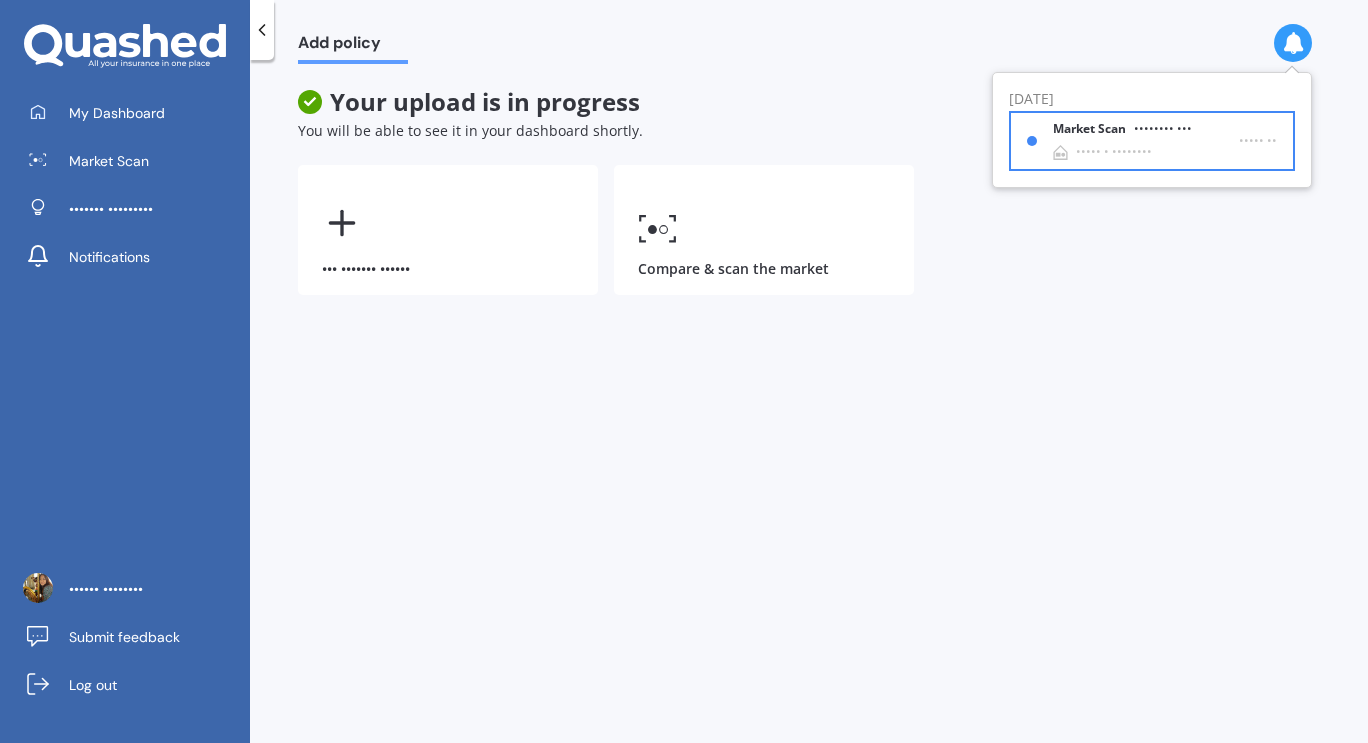 click on "•••••••• •••" at bounding box center [1163, 129] 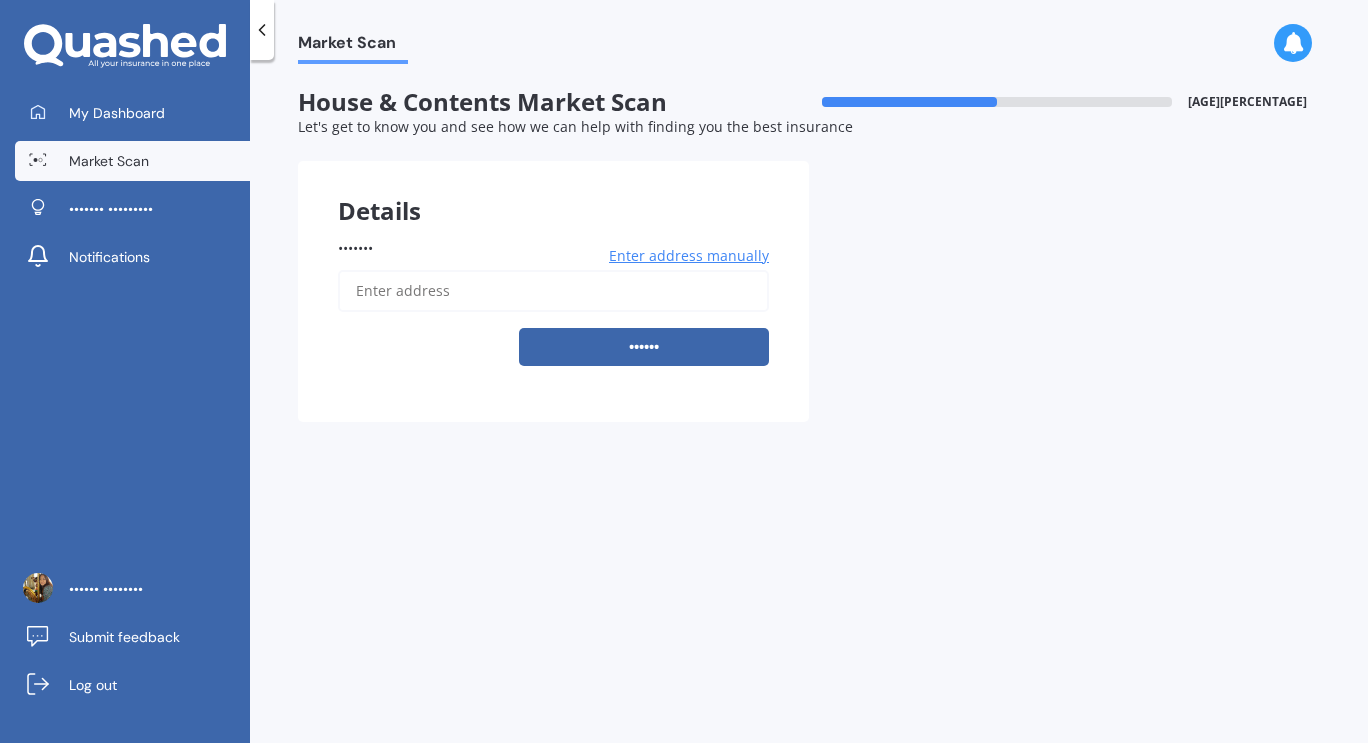 click on "•••••••" at bounding box center [553, 291] 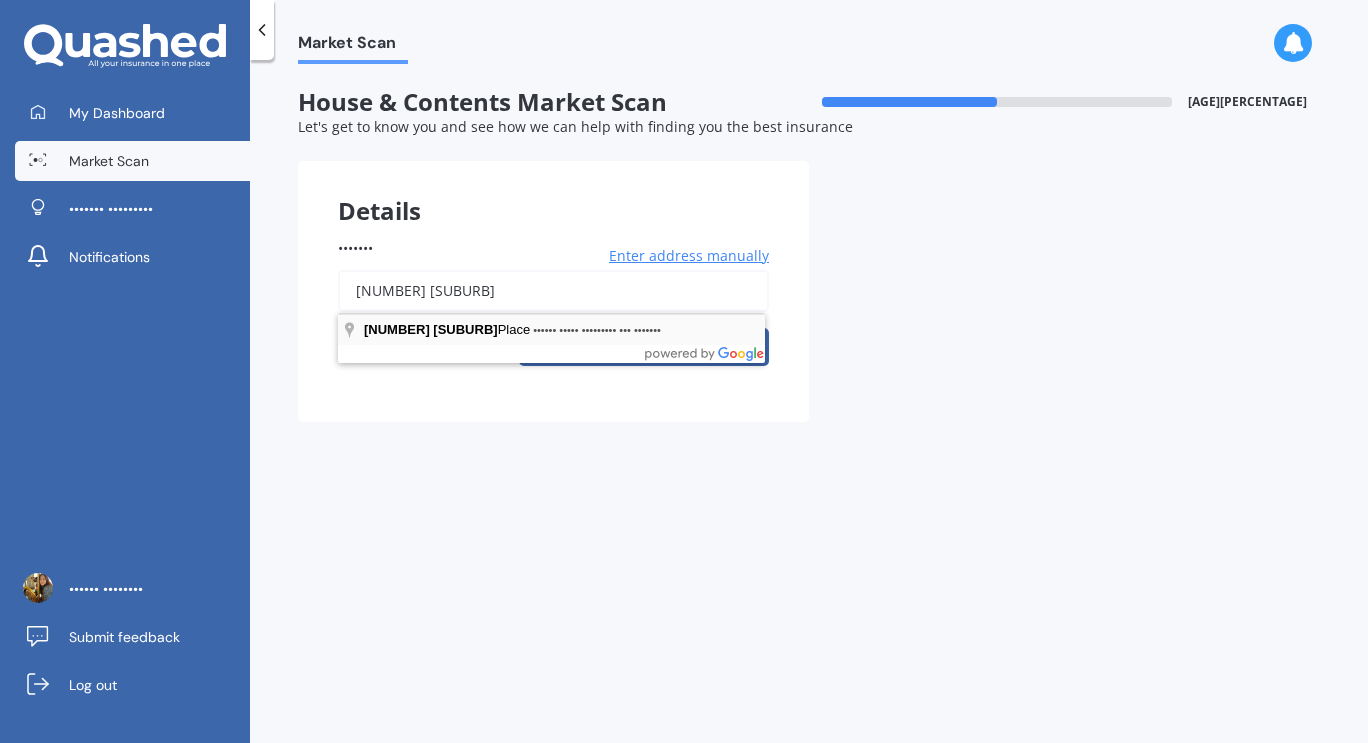type on "[NUMBER] [SUBURB]" 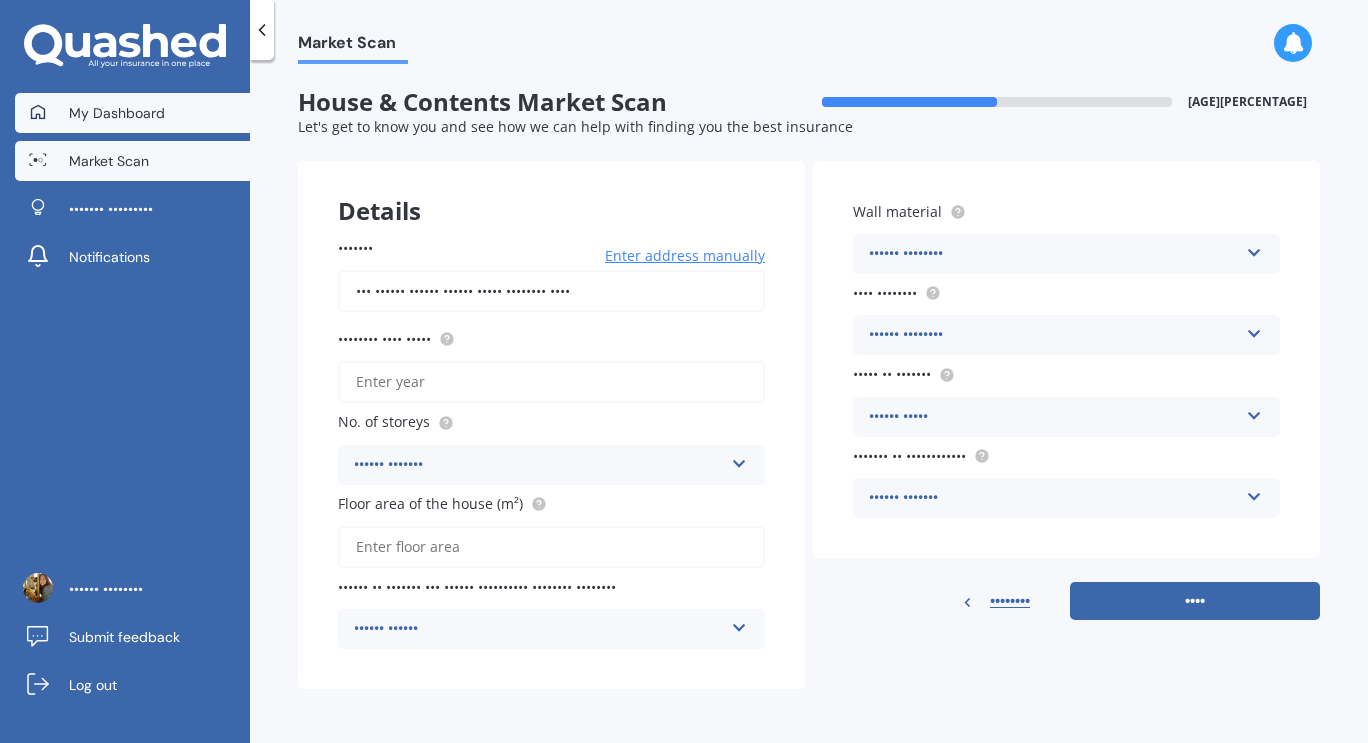 click at bounding box center [38, 112] 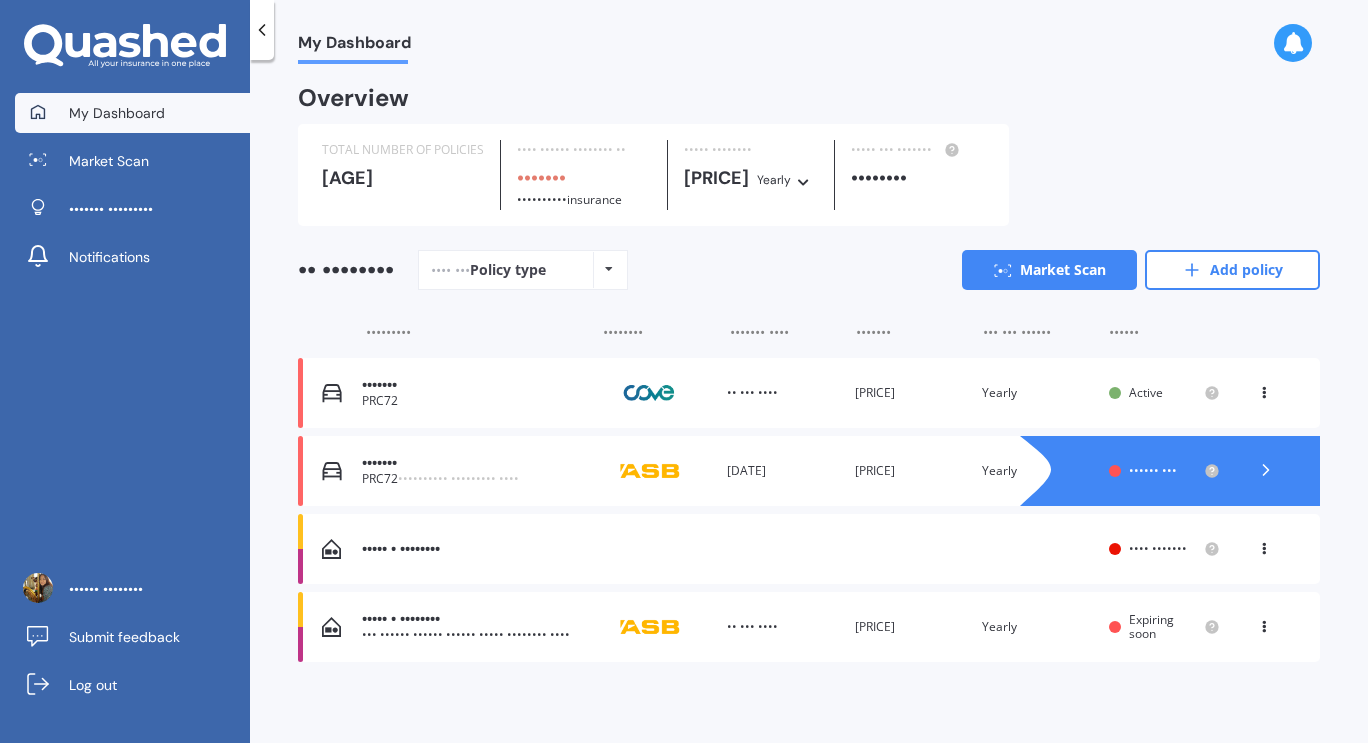 click on "••••• • ••••••••" at bounding box center [473, 549] 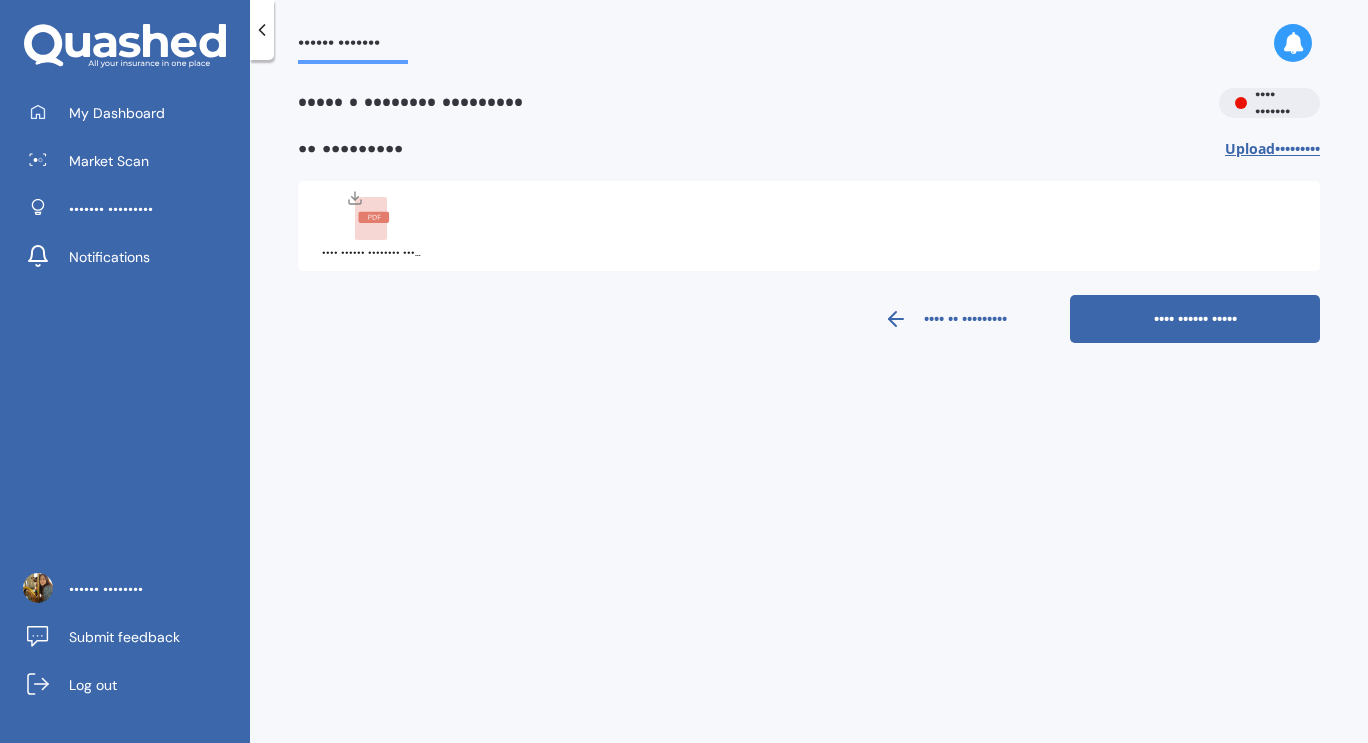 click on "••••••  •••••••••" at bounding box center (1272, 149) 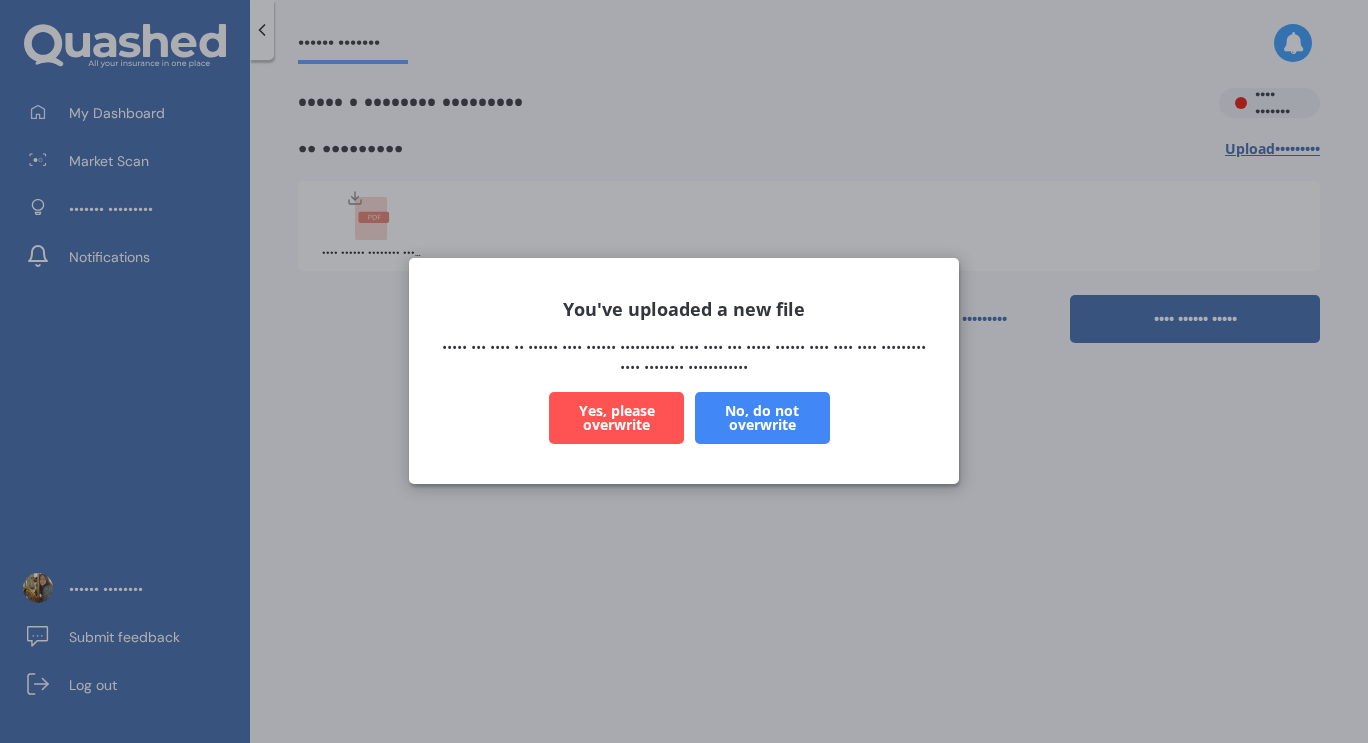 click on "Yes, please overwrite" at bounding box center (616, 419) 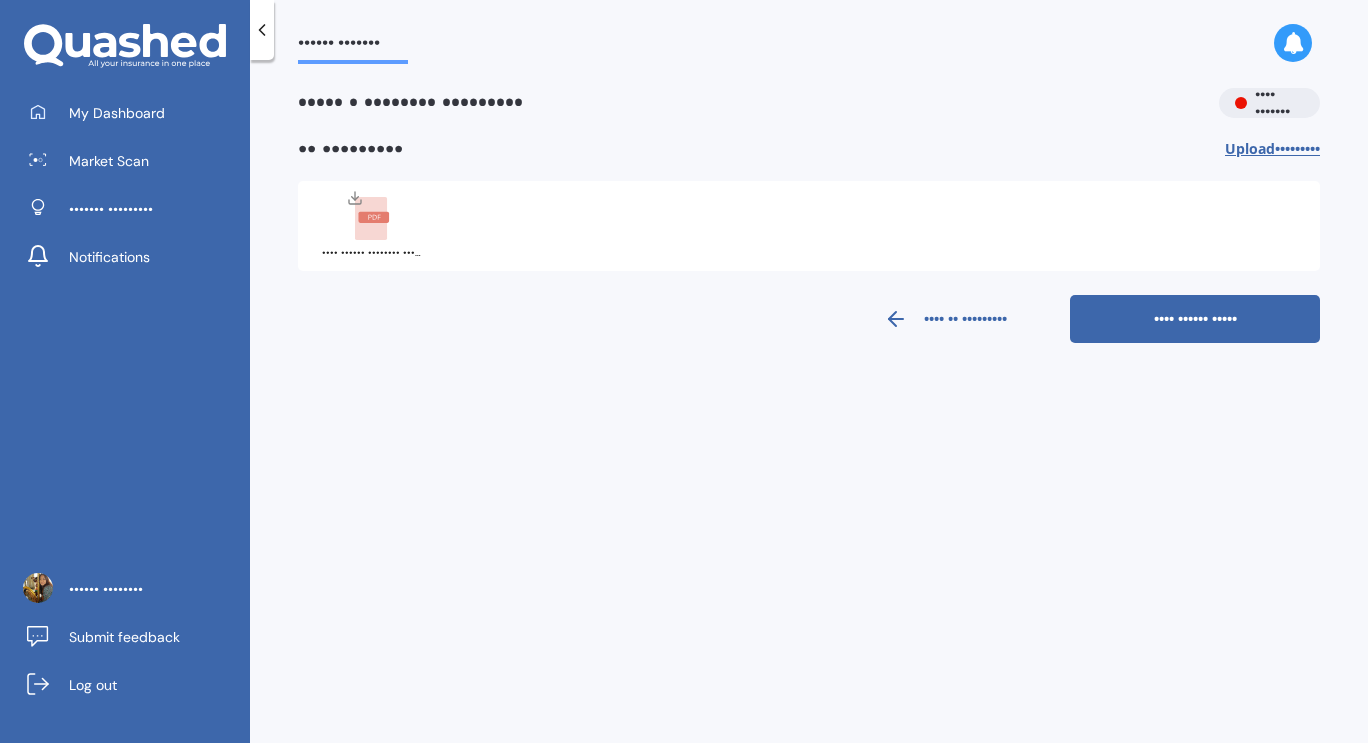 click on "•••• •• •••••••••" at bounding box center [945, 319] 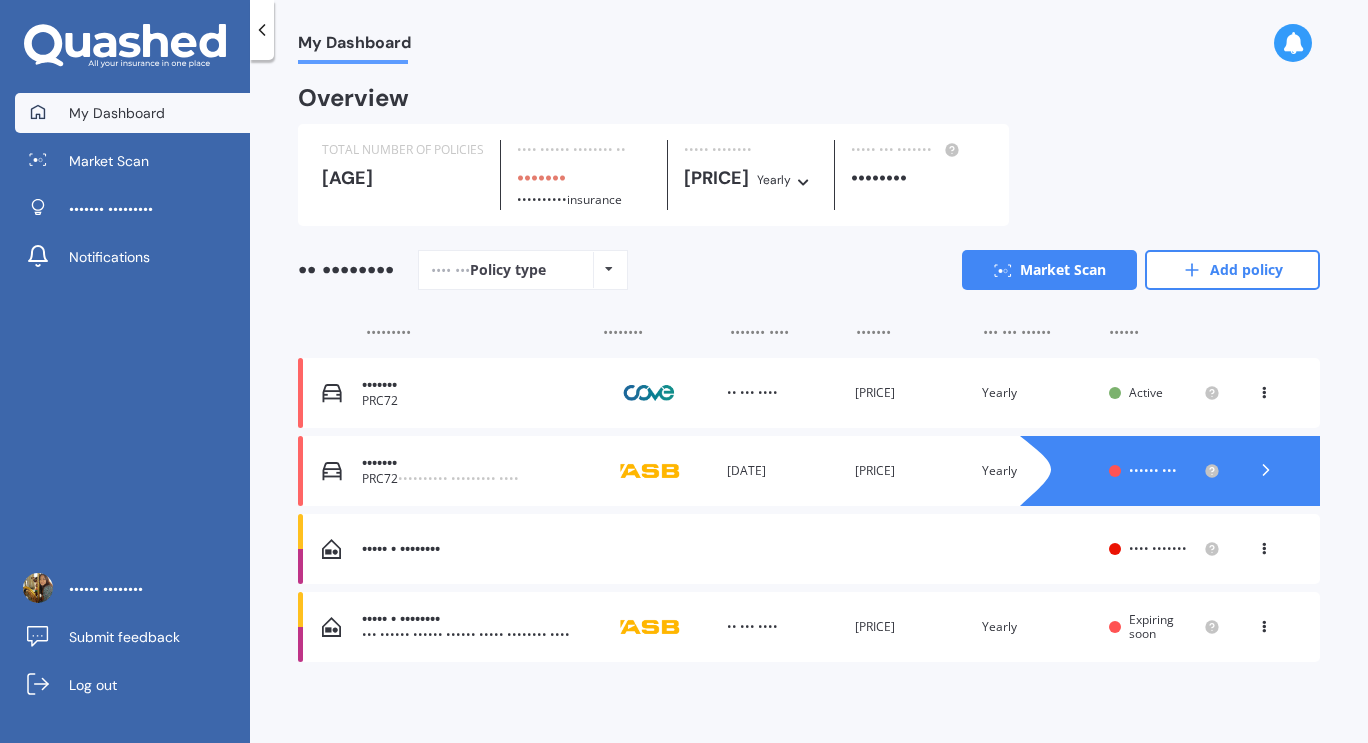 click at bounding box center [1264, 545] 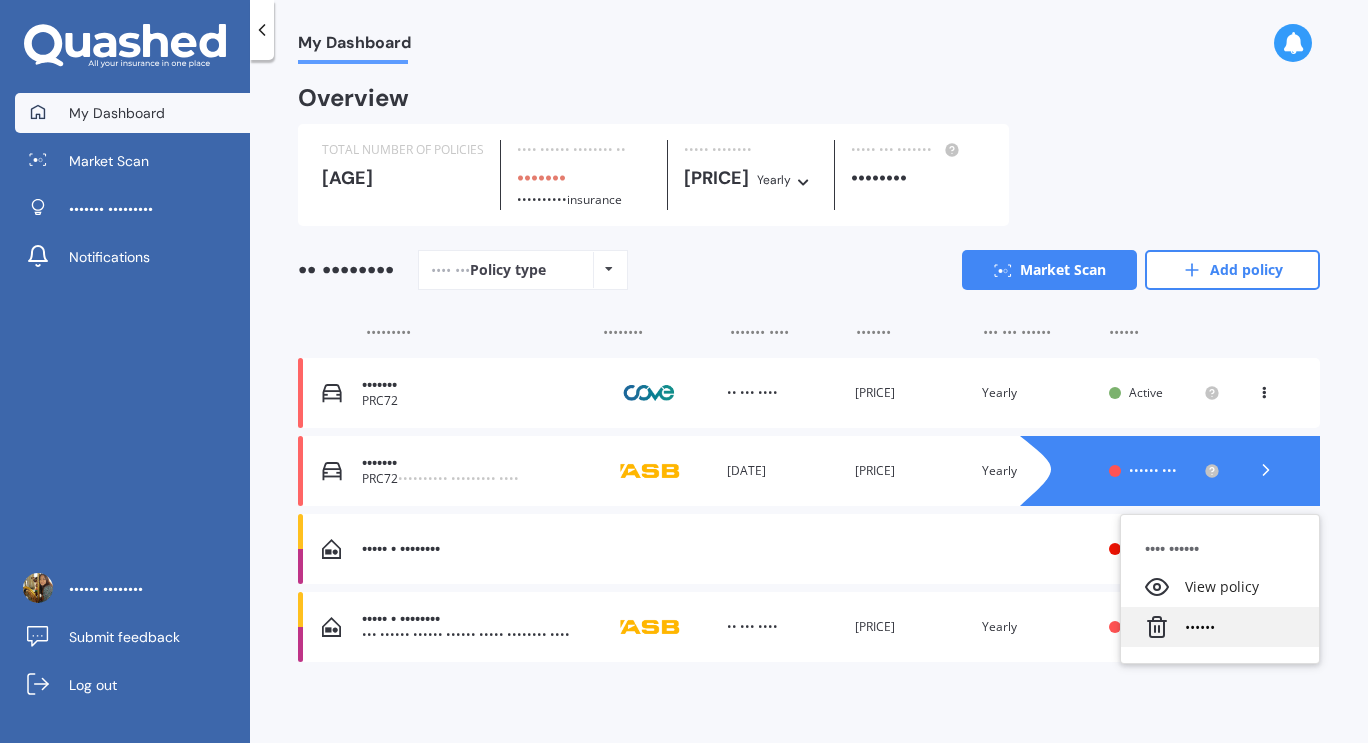 click on "••••••" at bounding box center [1220, 627] 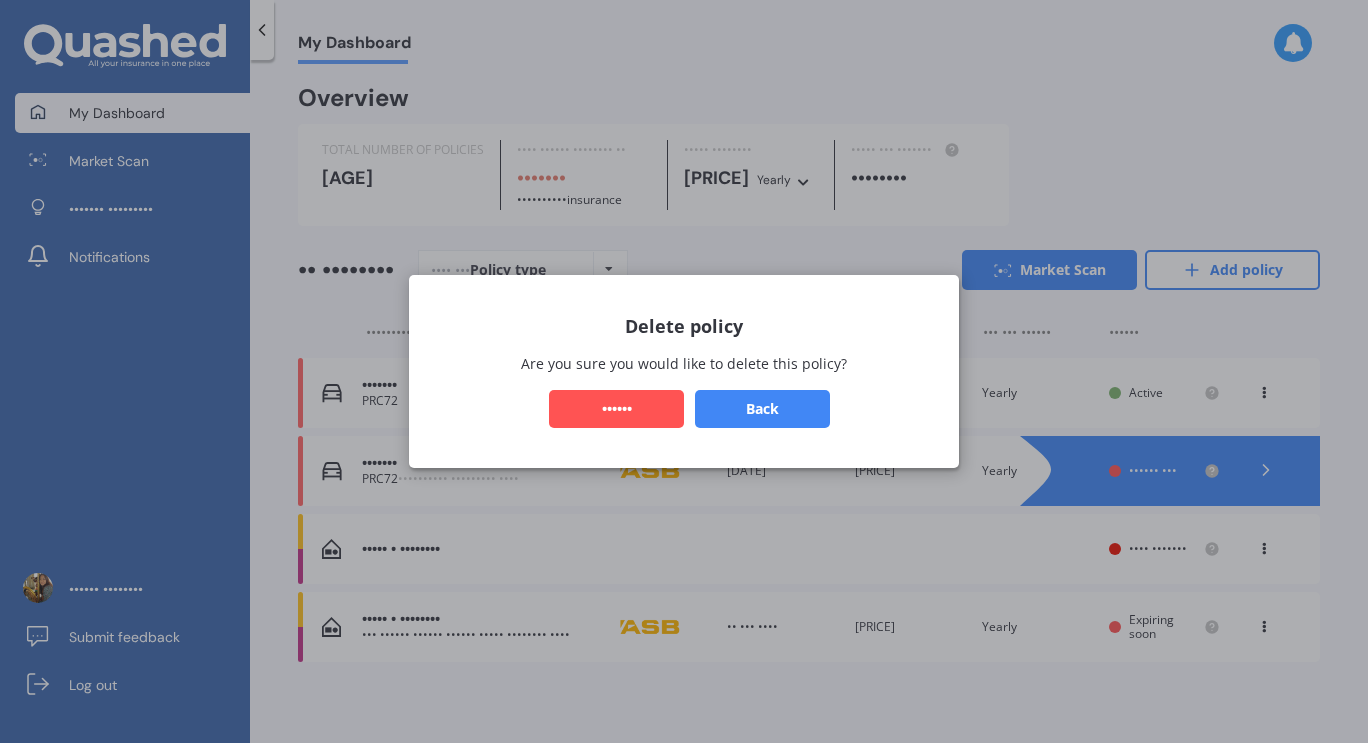 click on "••••••" at bounding box center (616, 409) 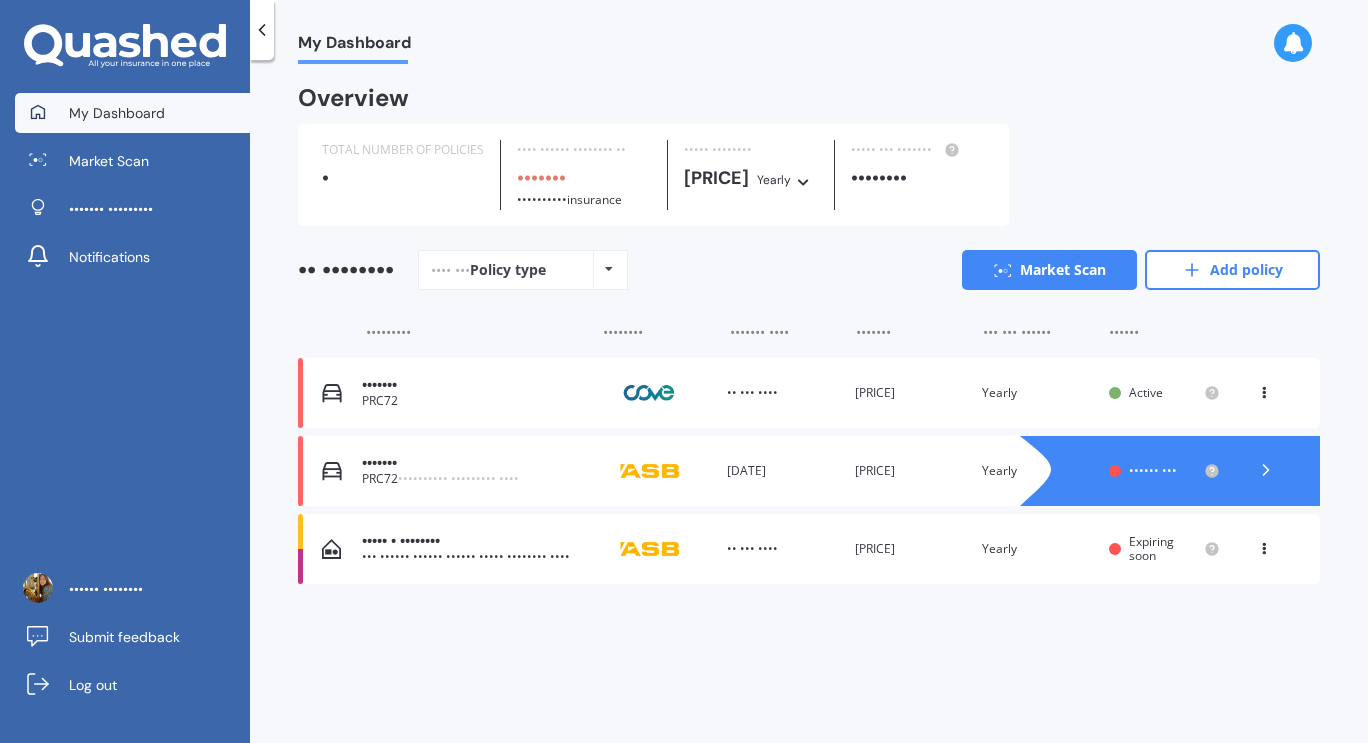 click on "View option View policy Delete" at bounding box center (1266, 549) 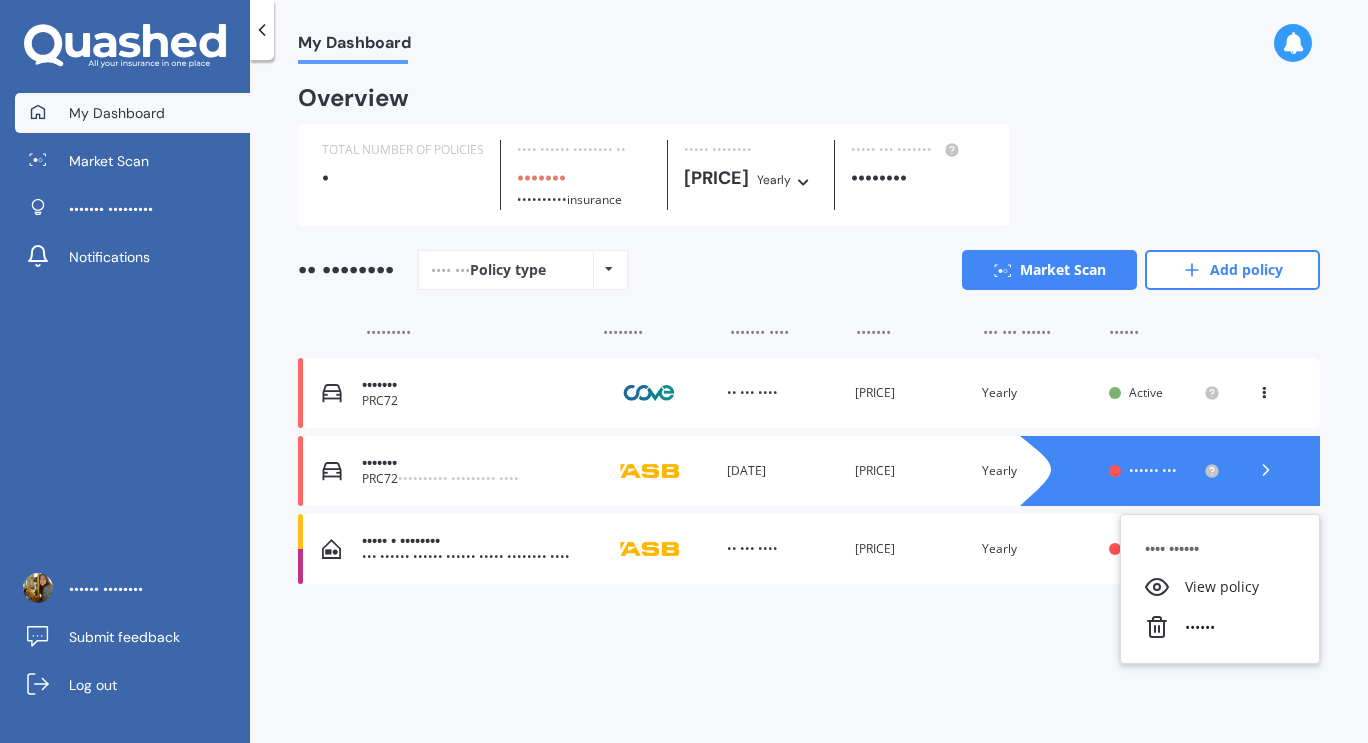 click on "House & Contents [NUMBER] [STREET], [SUBURB], [CITY] [POSTAL_CODE]" at bounding box center (809, 360) 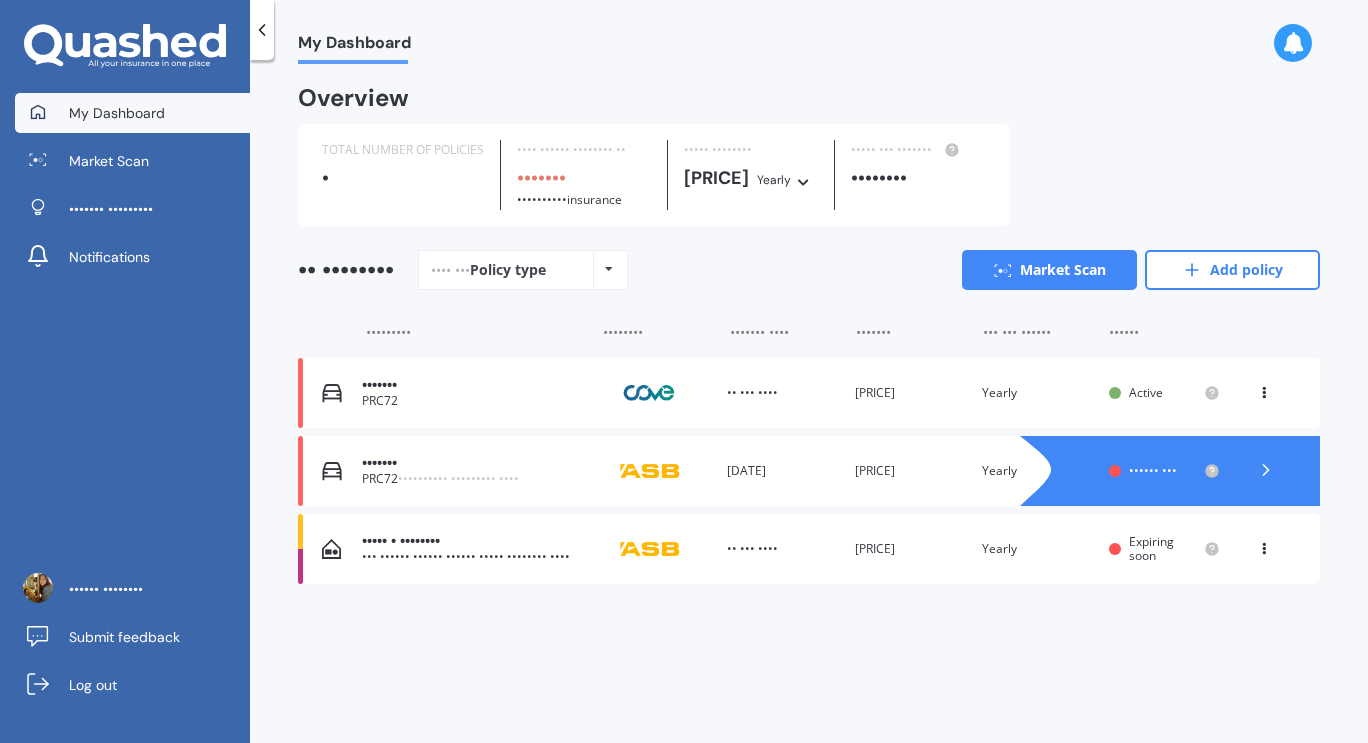 click at bounding box center [1264, 545] 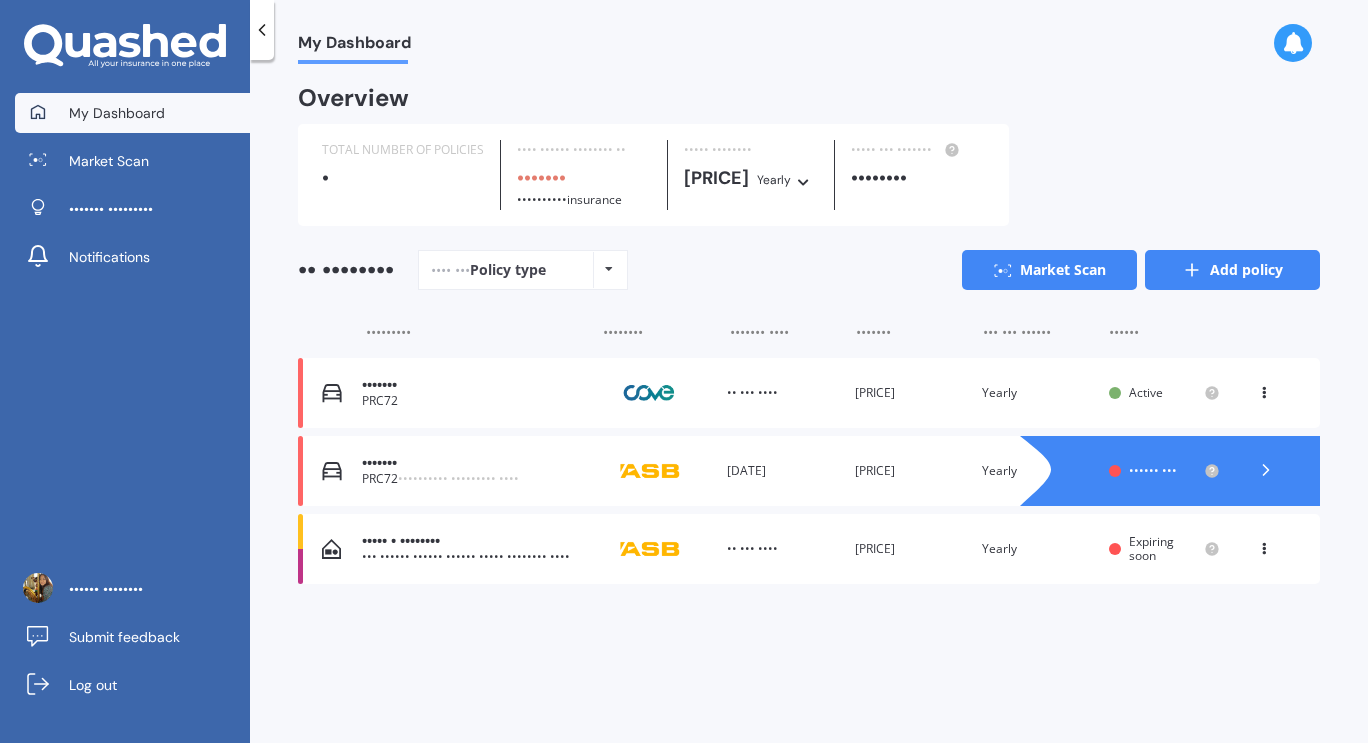 click on "Add policy" at bounding box center [1232, 270] 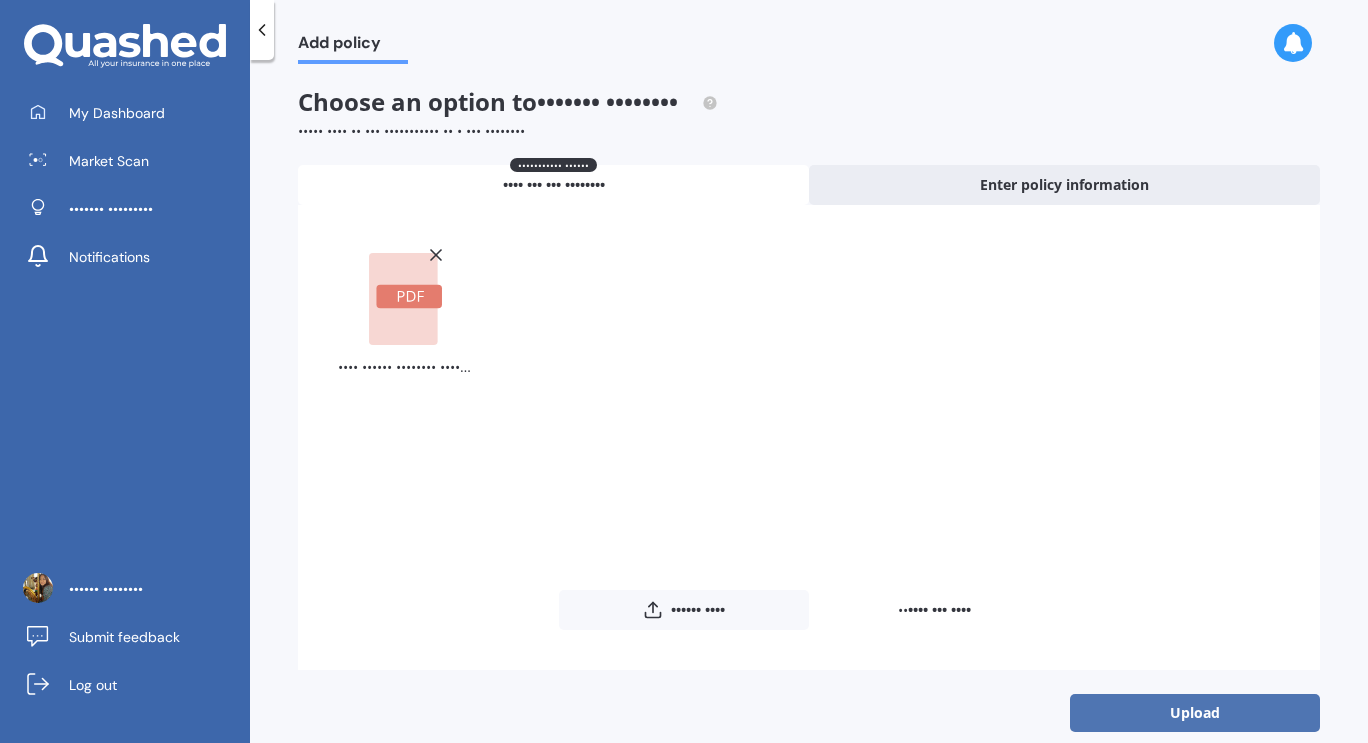 click on "Upload" at bounding box center (1195, 713) 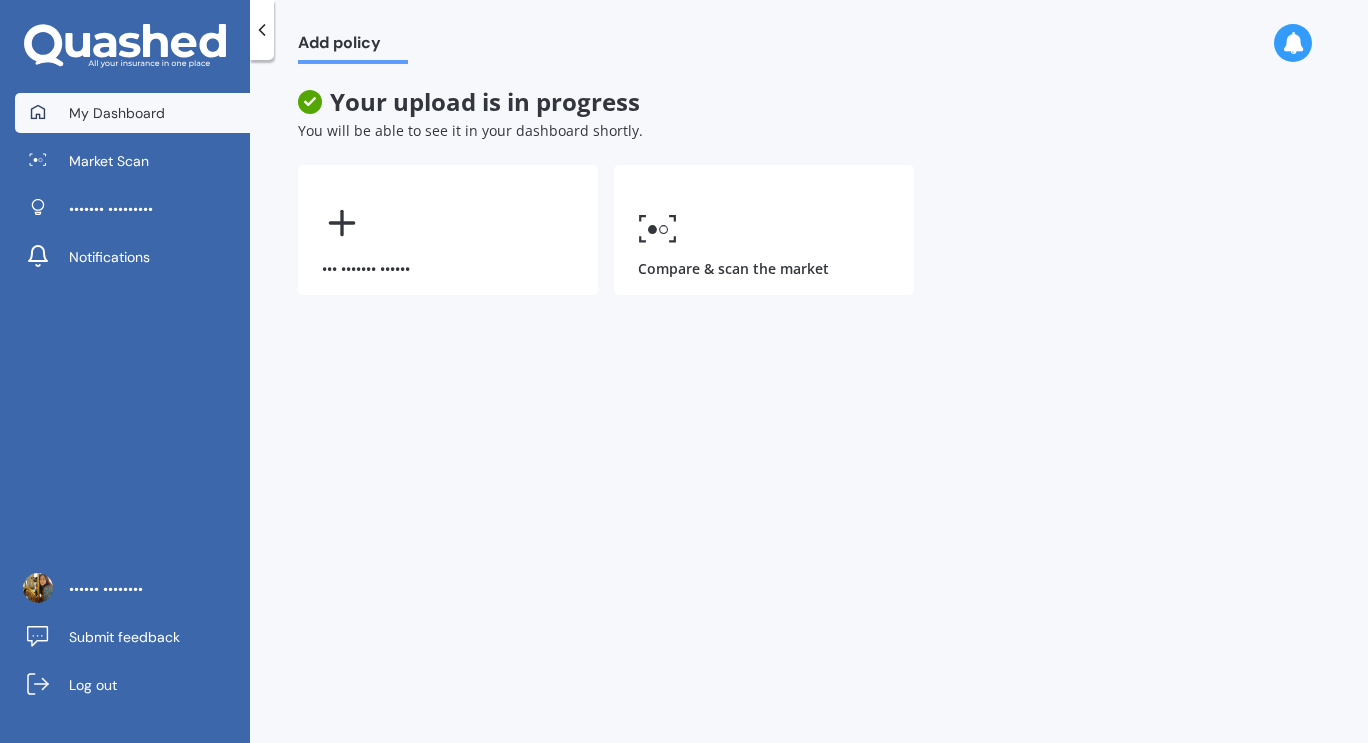 click on "My Dashboard" at bounding box center (132, 113) 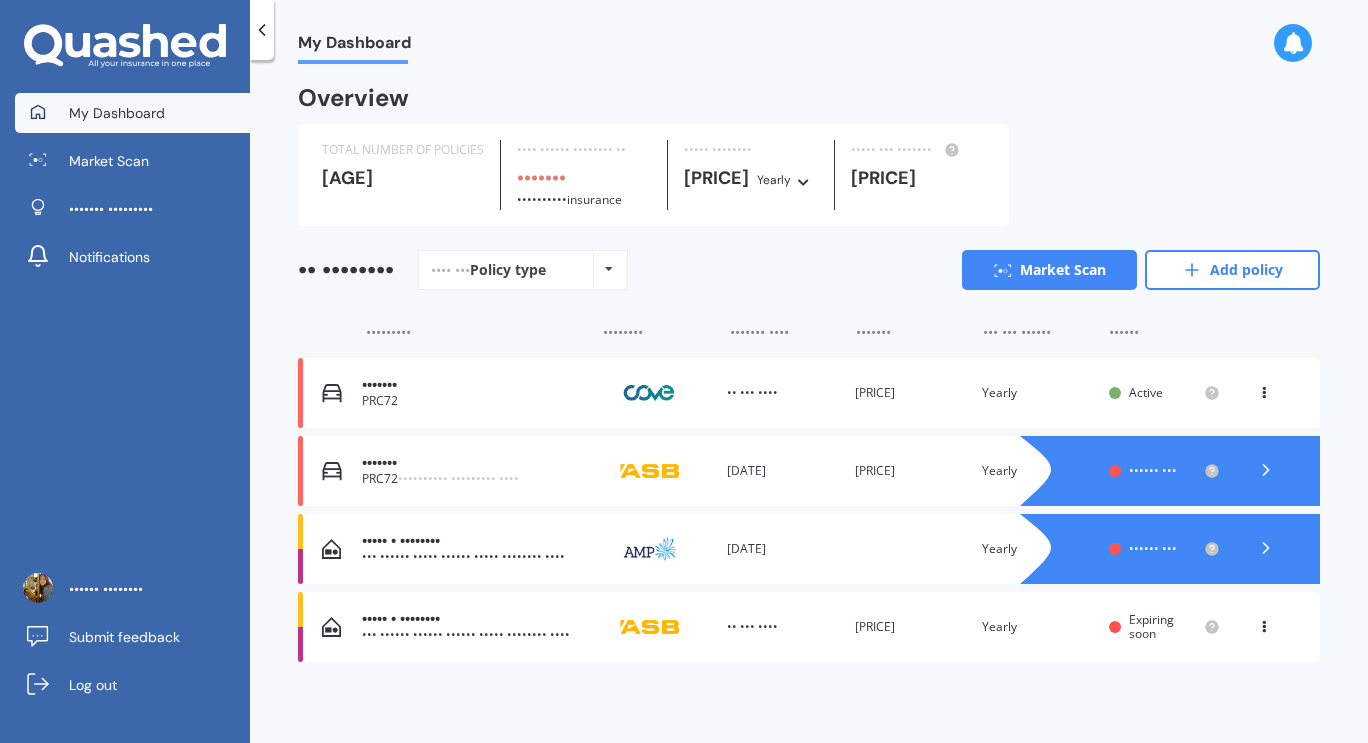 click on "•••••• •••" at bounding box center [1153, 548] 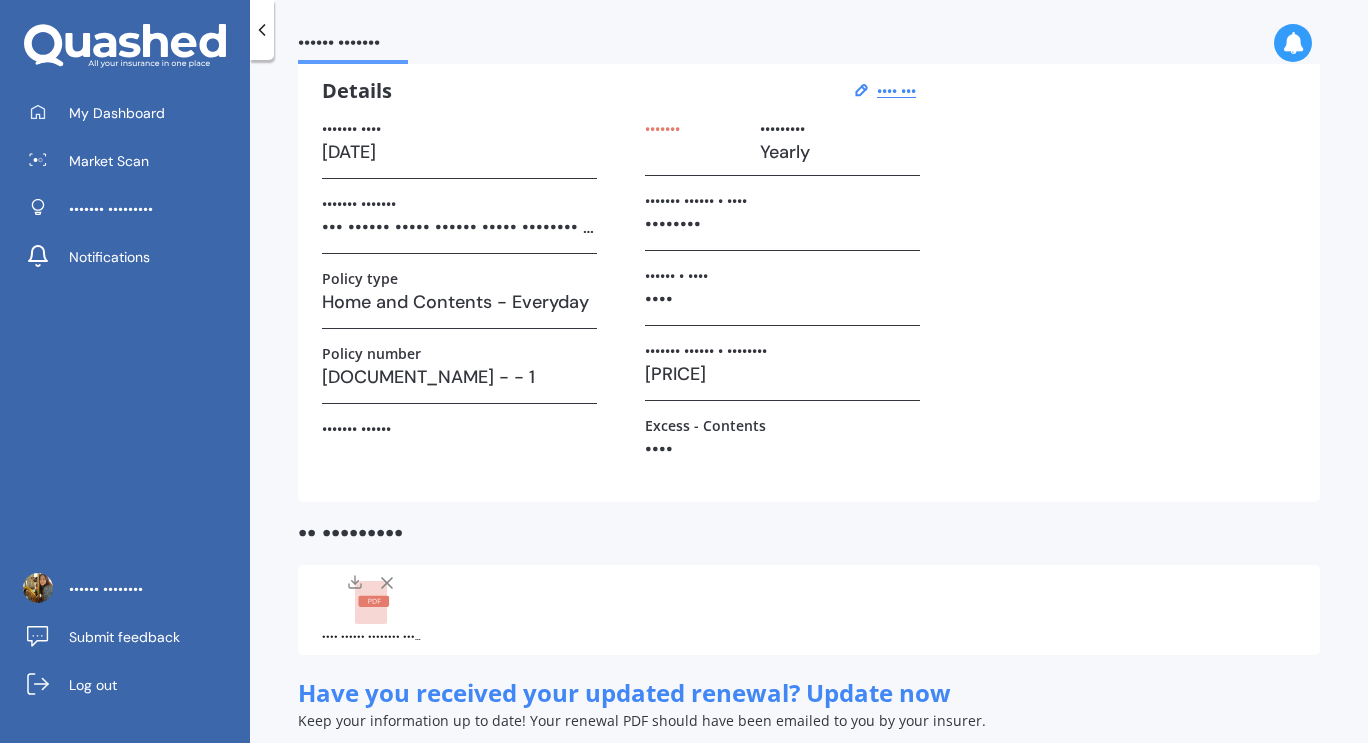 scroll, scrollTop: 0, scrollLeft: 0, axis: both 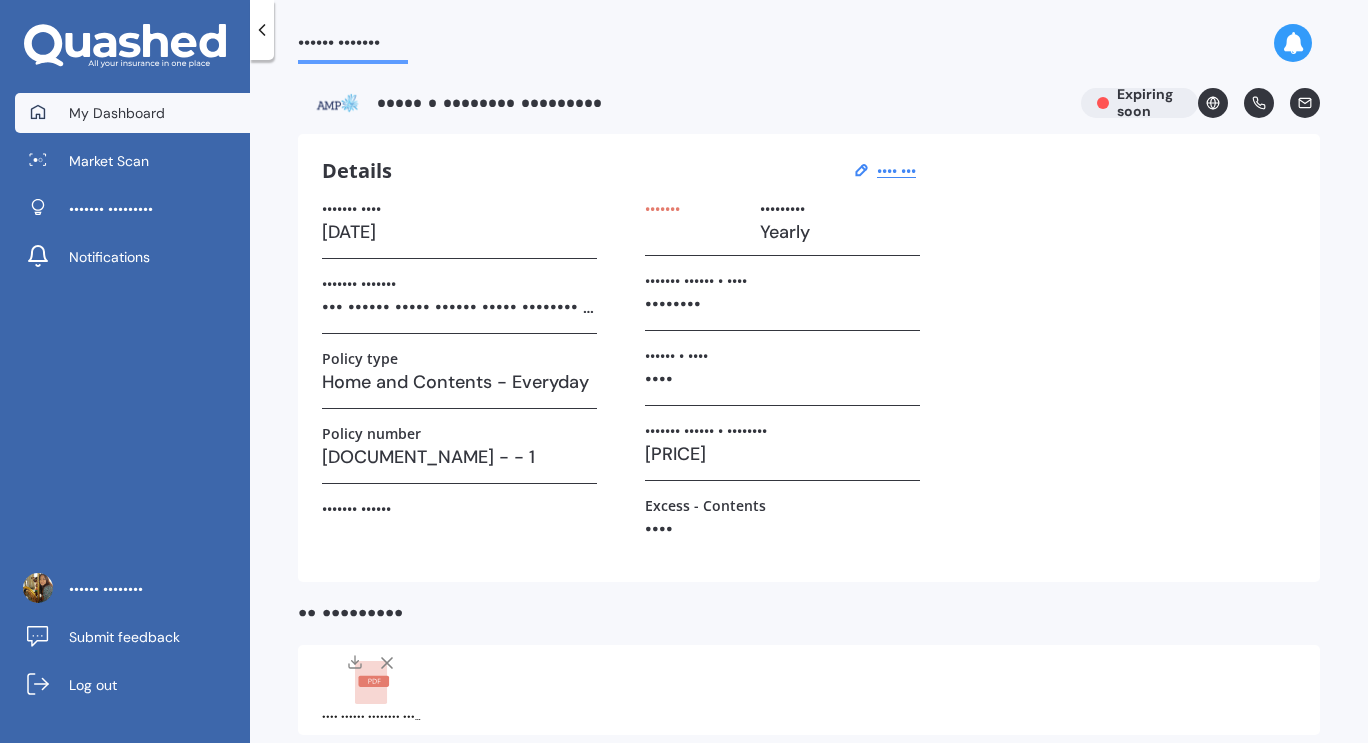 click on "My Dashboard" at bounding box center [117, 113] 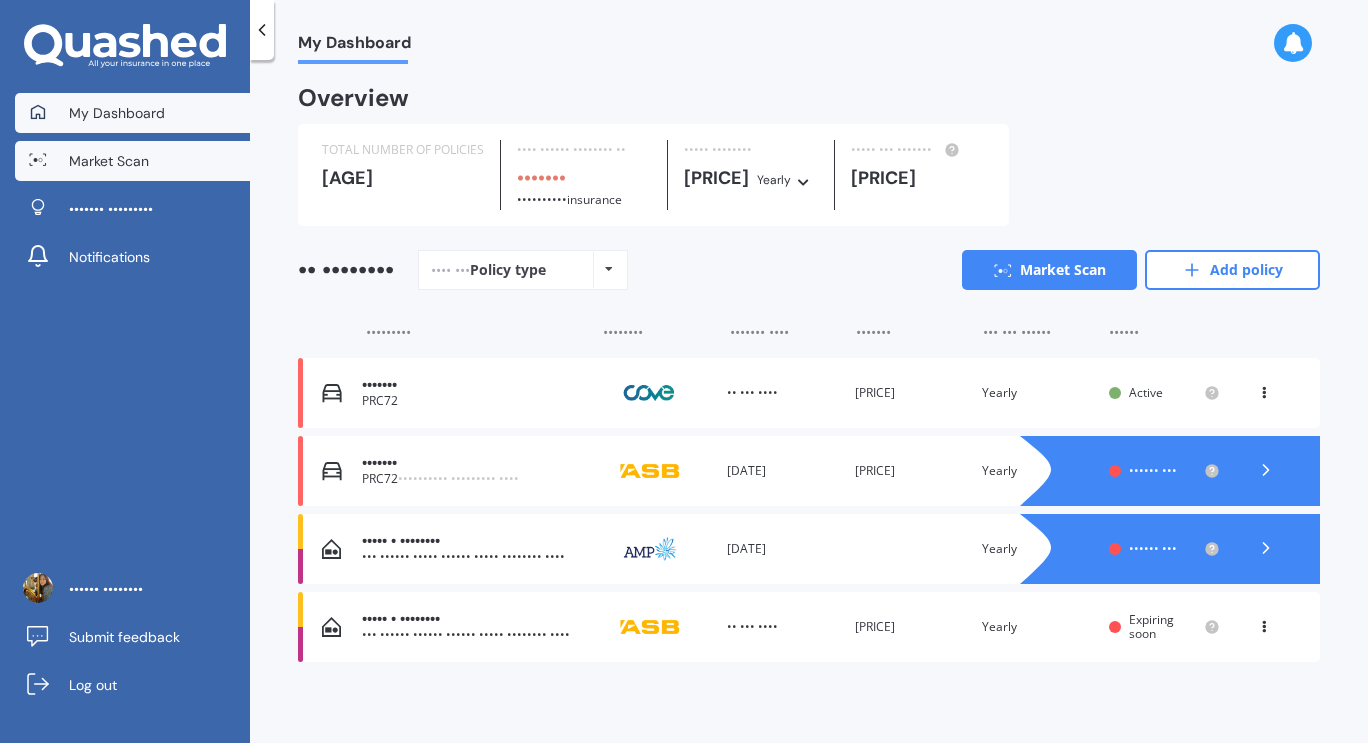 click on "Market Scan" at bounding box center (132, 161) 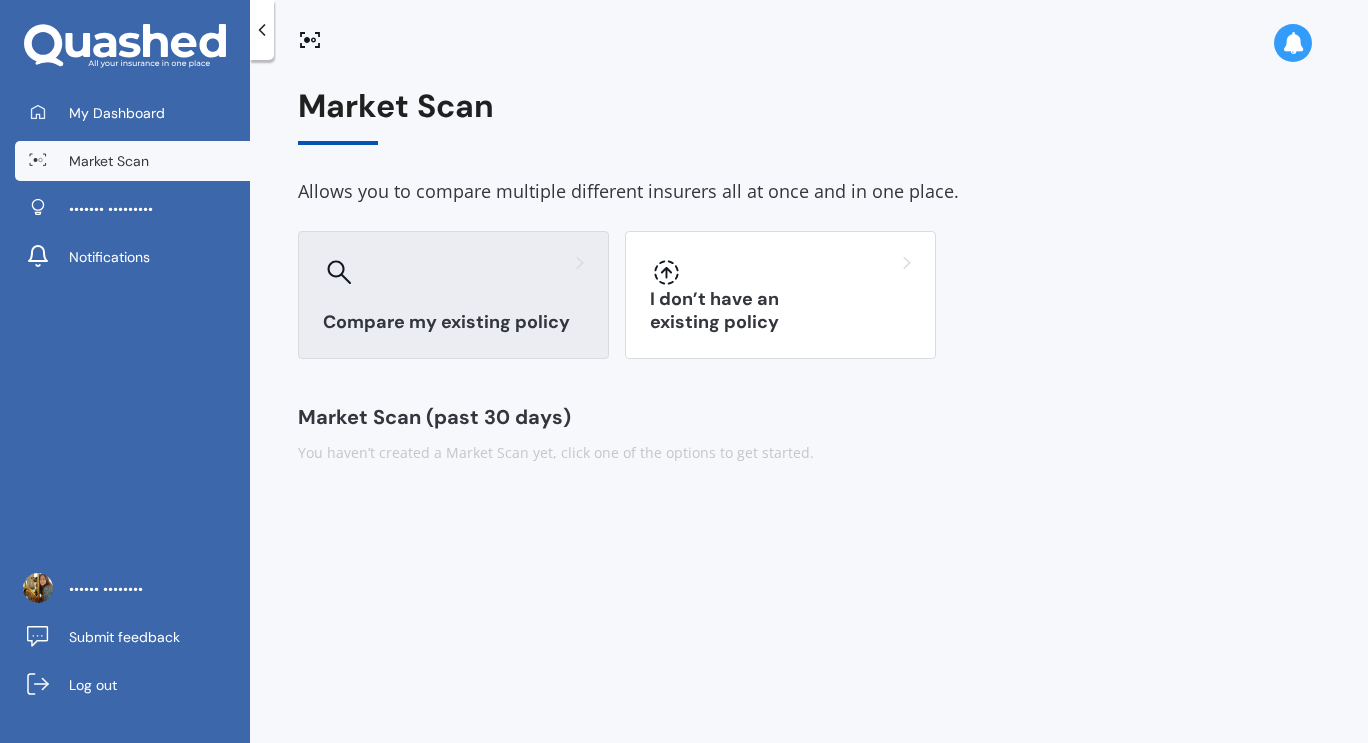 click on "Compare my existing policy" at bounding box center (453, 295) 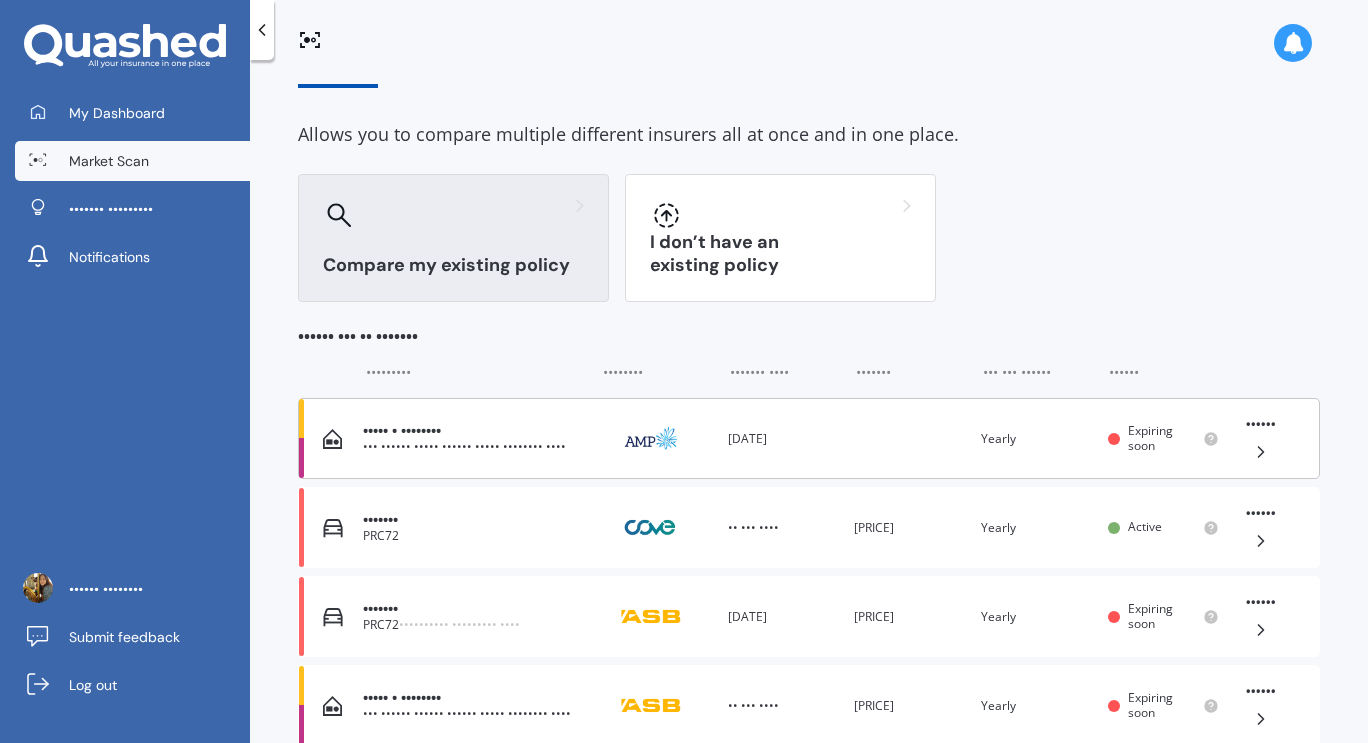scroll, scrollTop: 200, scrollLeft: 0, axis: vertical 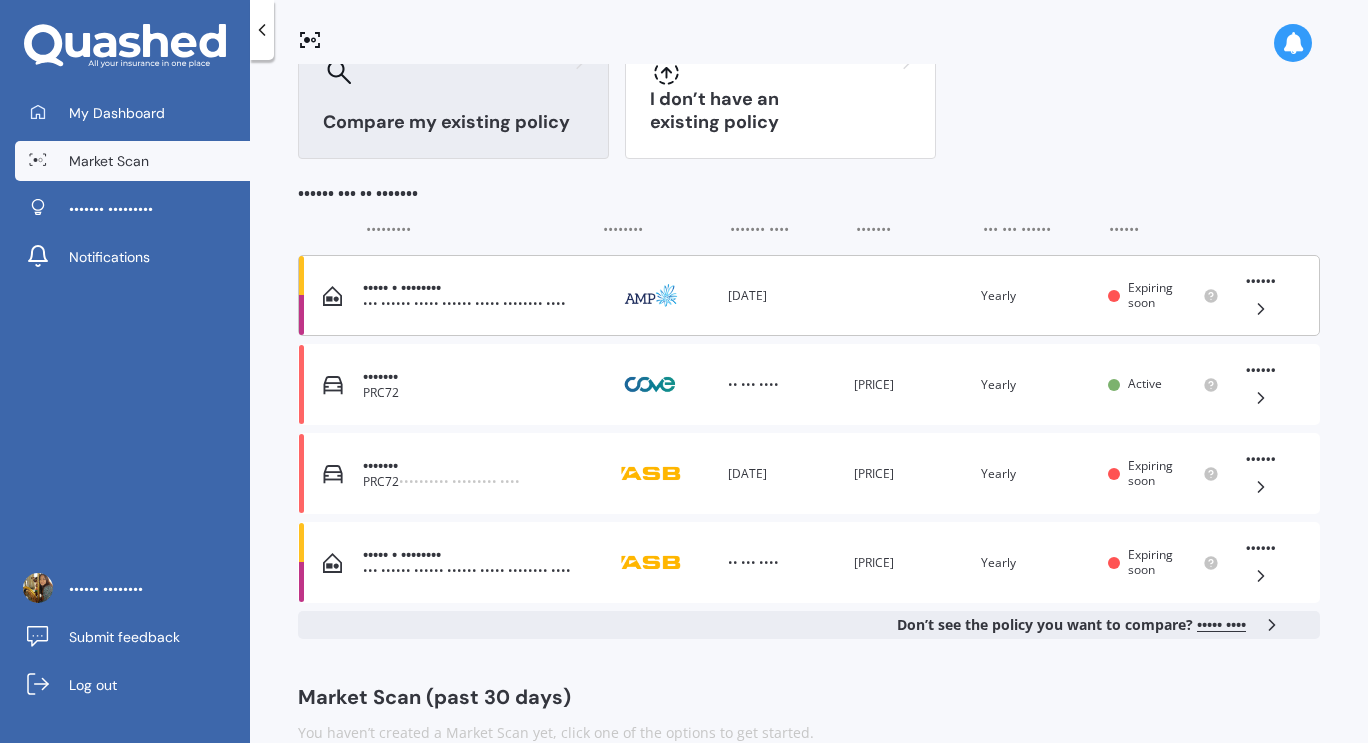 click on "You are paying Yearly" at bounding box center [1036, 296] 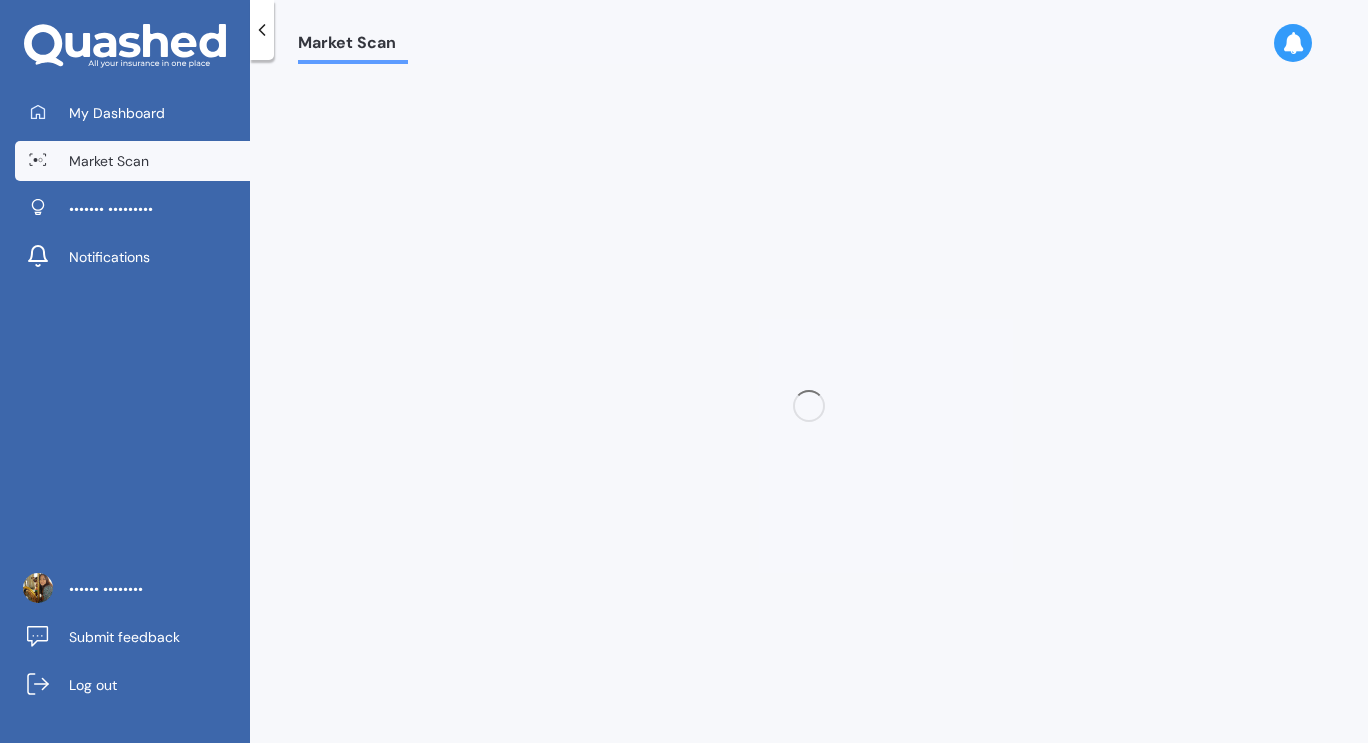 scroll, scrollTop: 0, scrollLeft: 0, axis: both 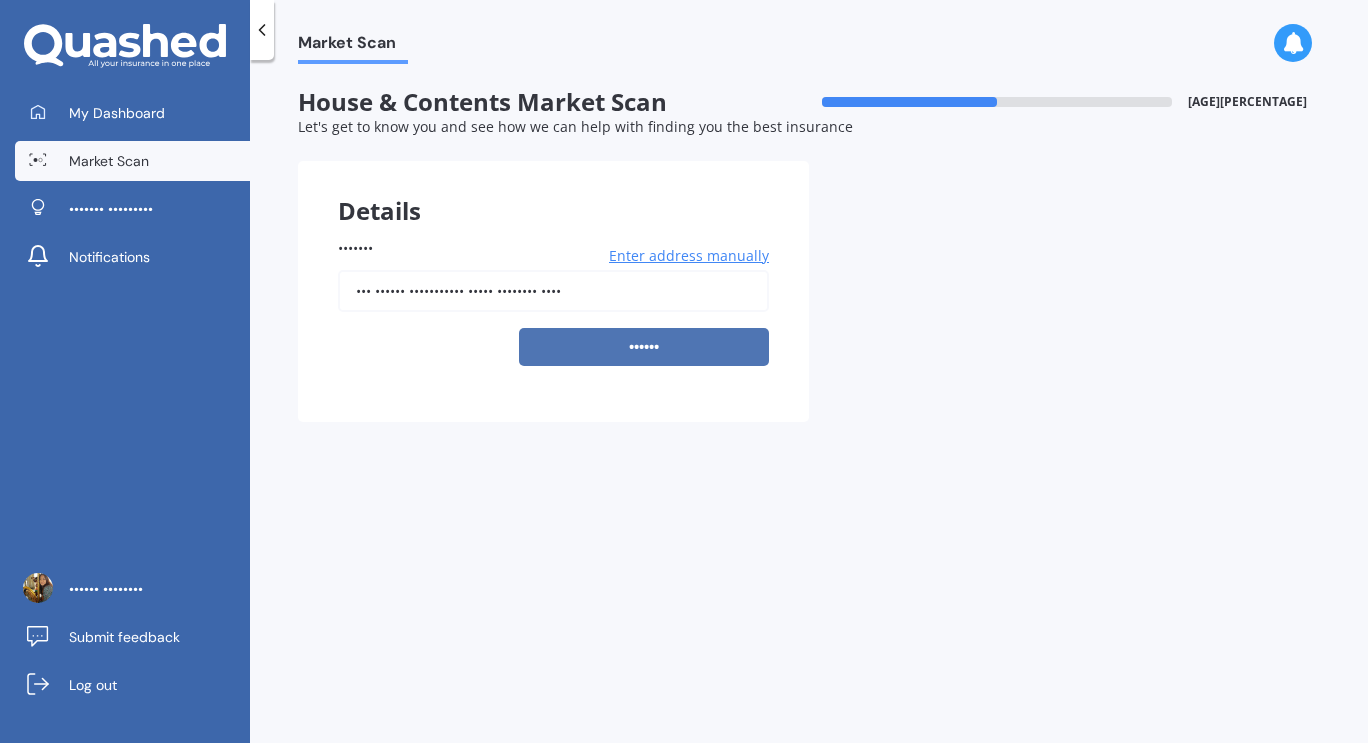 click on "••••••" at bounding box center (644, 347) 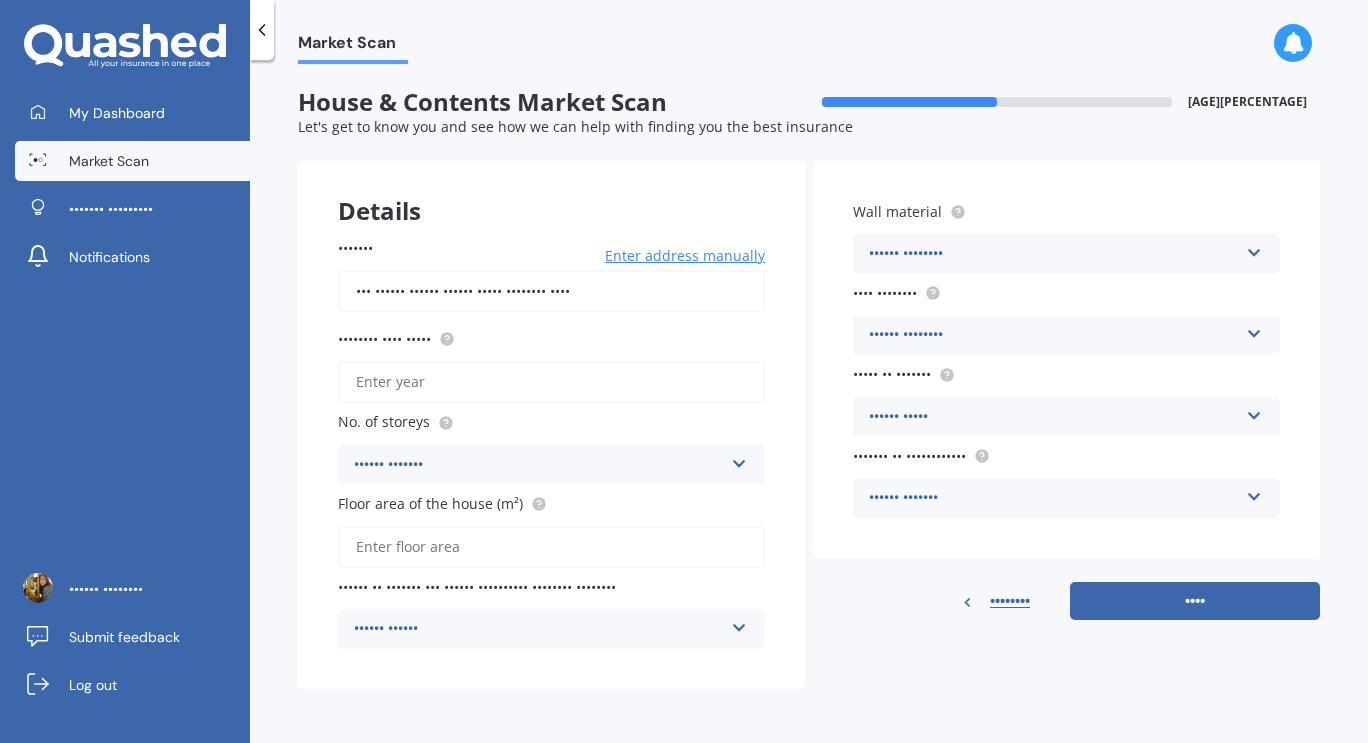 click on "•••••• ••••••" at bounding box center (538, 465) 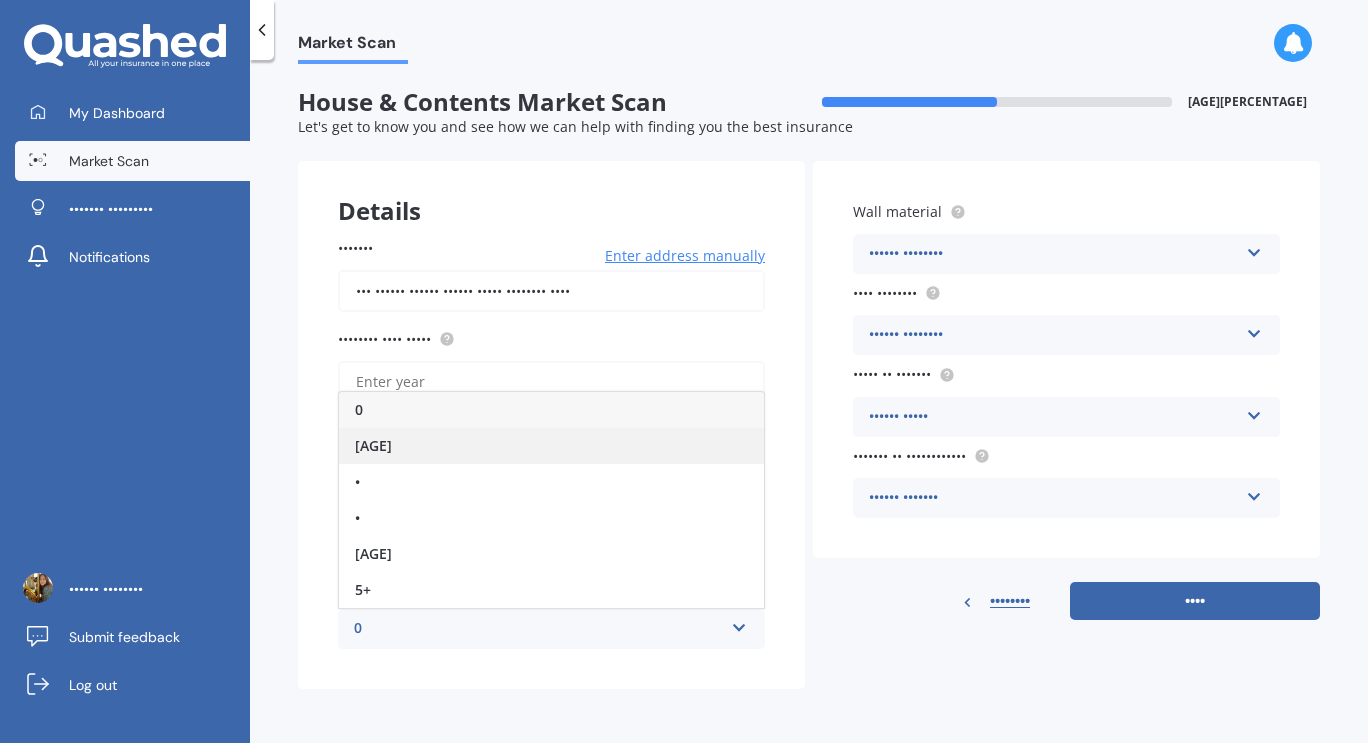 click on "[AGE]" at bounding box center (551, 446) 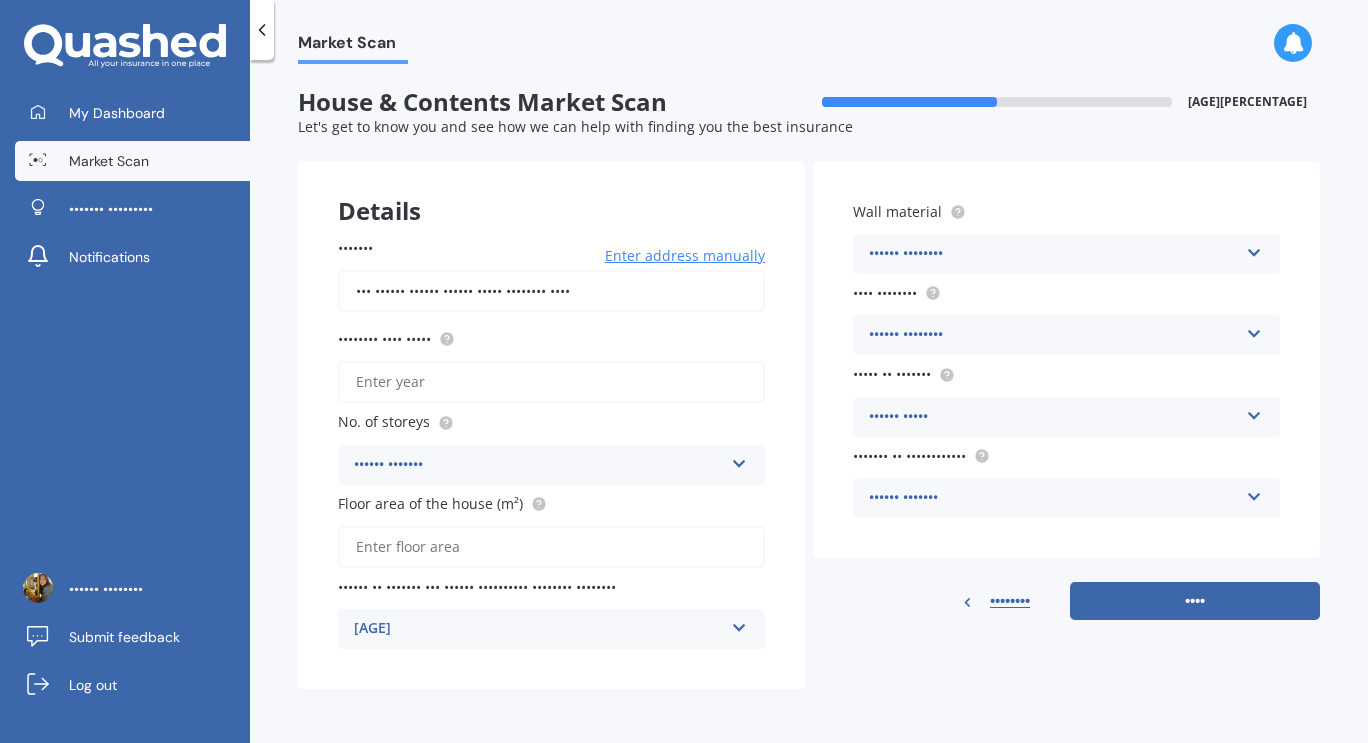 click on "•••••• •••••••" at bounding box center (538, 465) 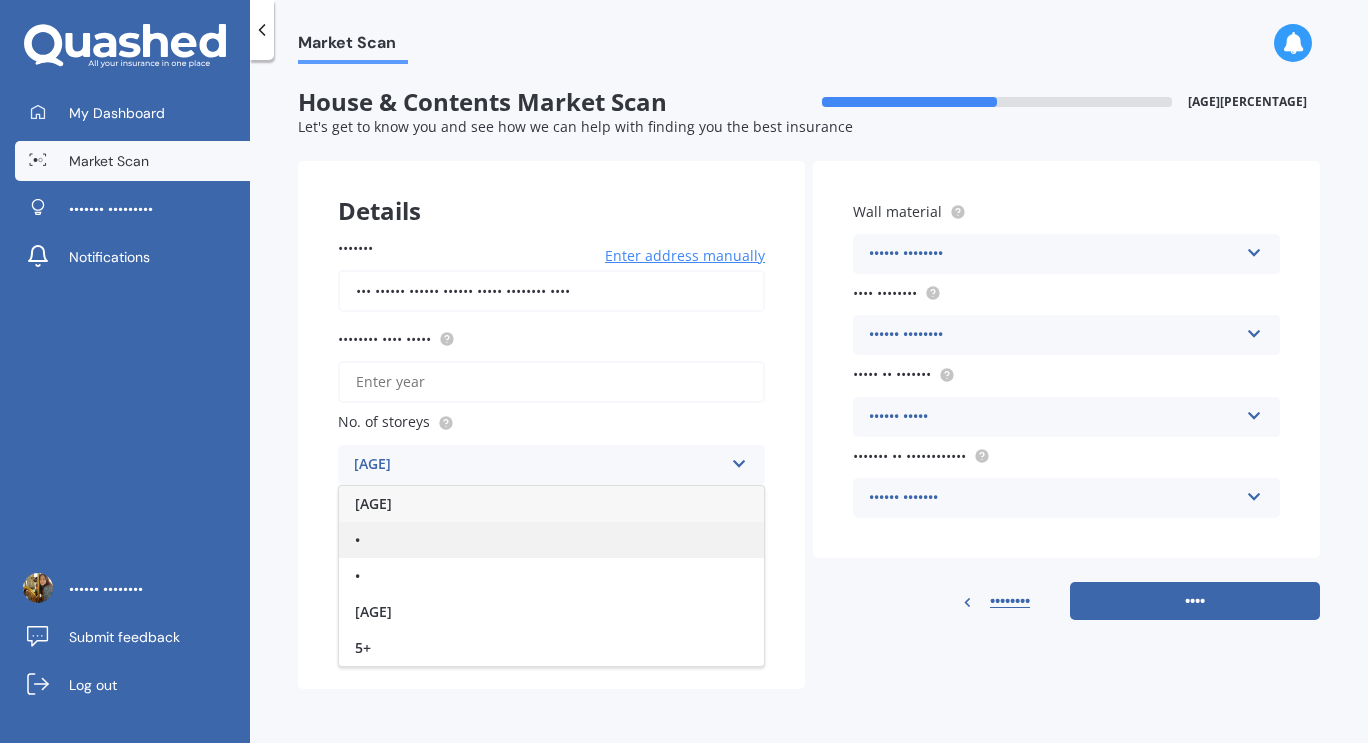 click on "•" at bounding box center [551, 540] 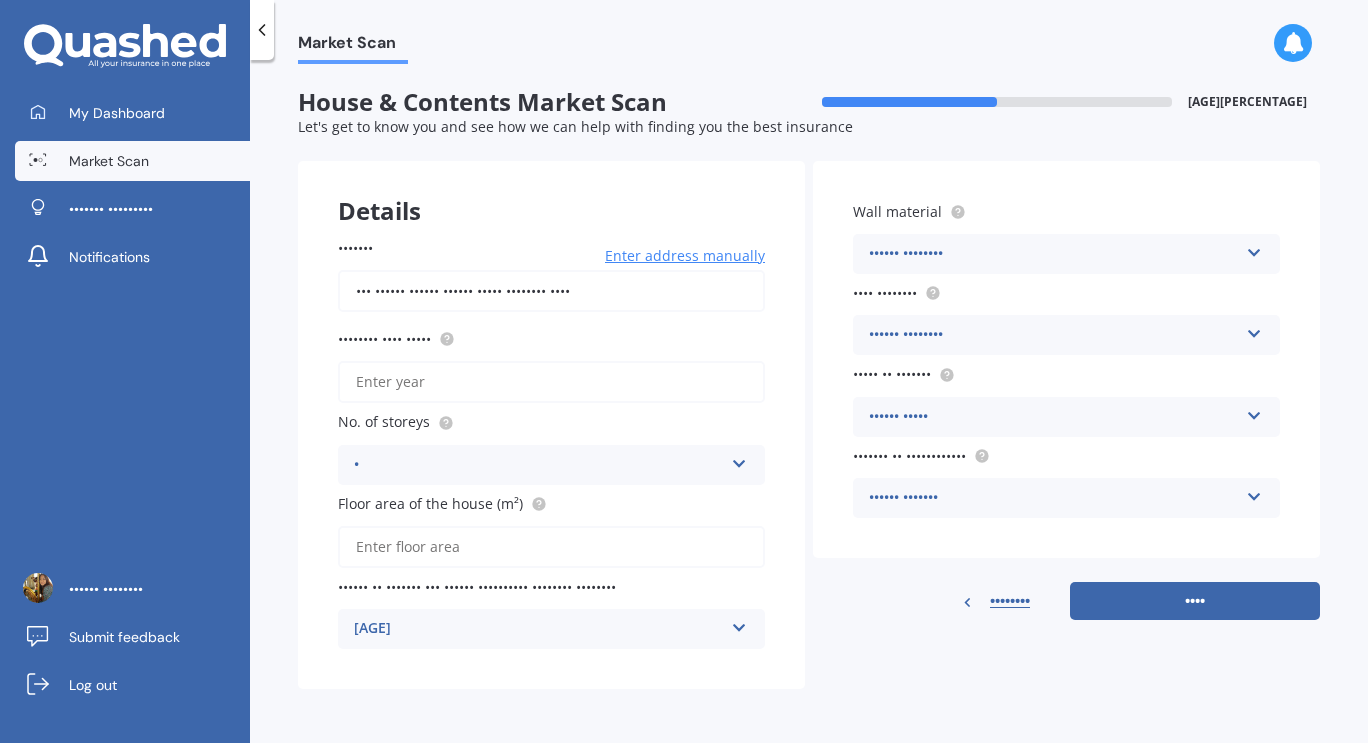 click on "Floor area of the house (m²)" at bounding box center [551, 547] 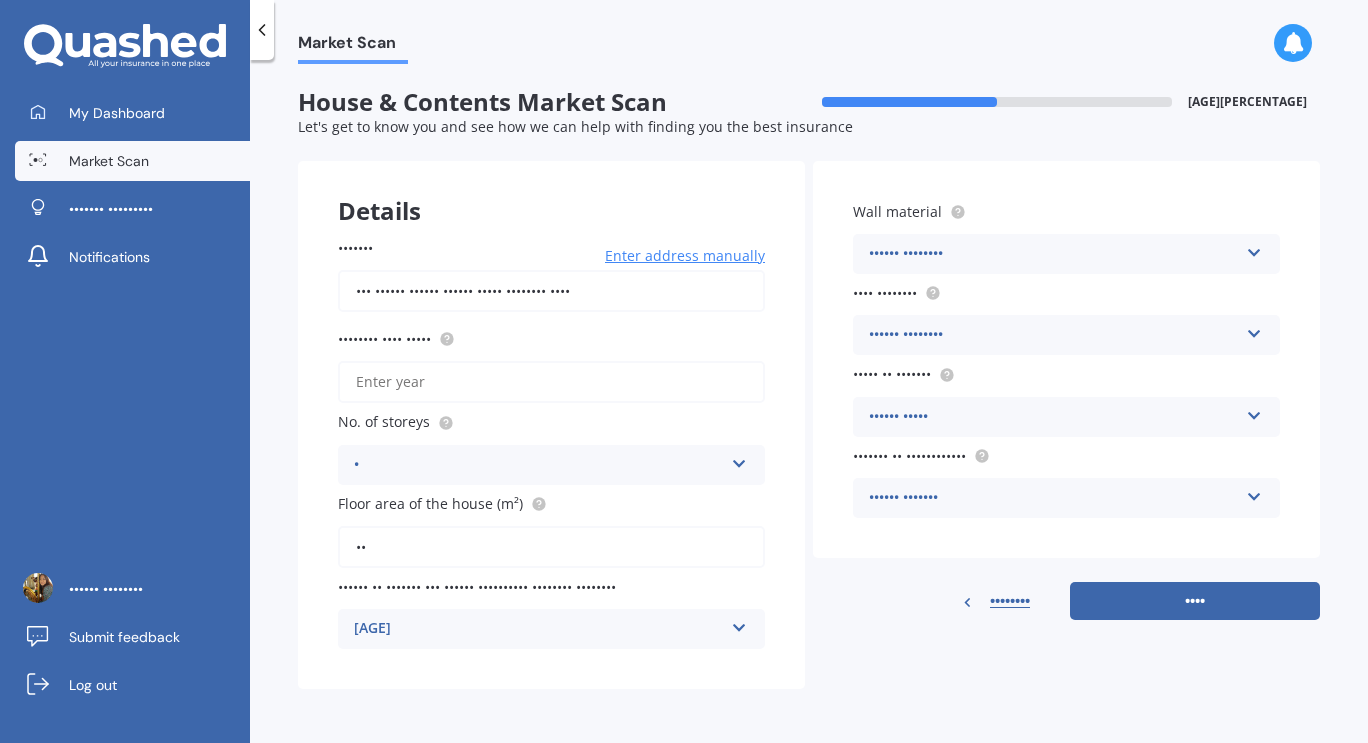 type on "••" 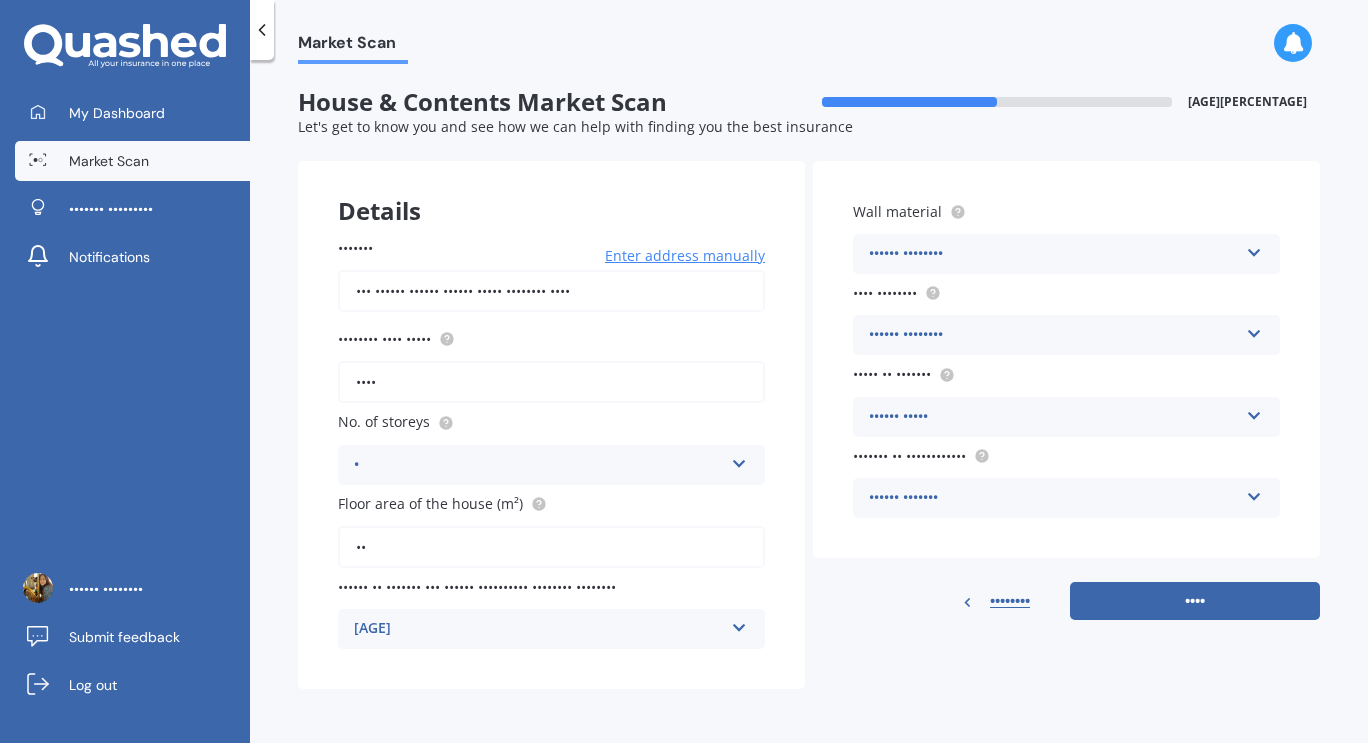 type on "••••" 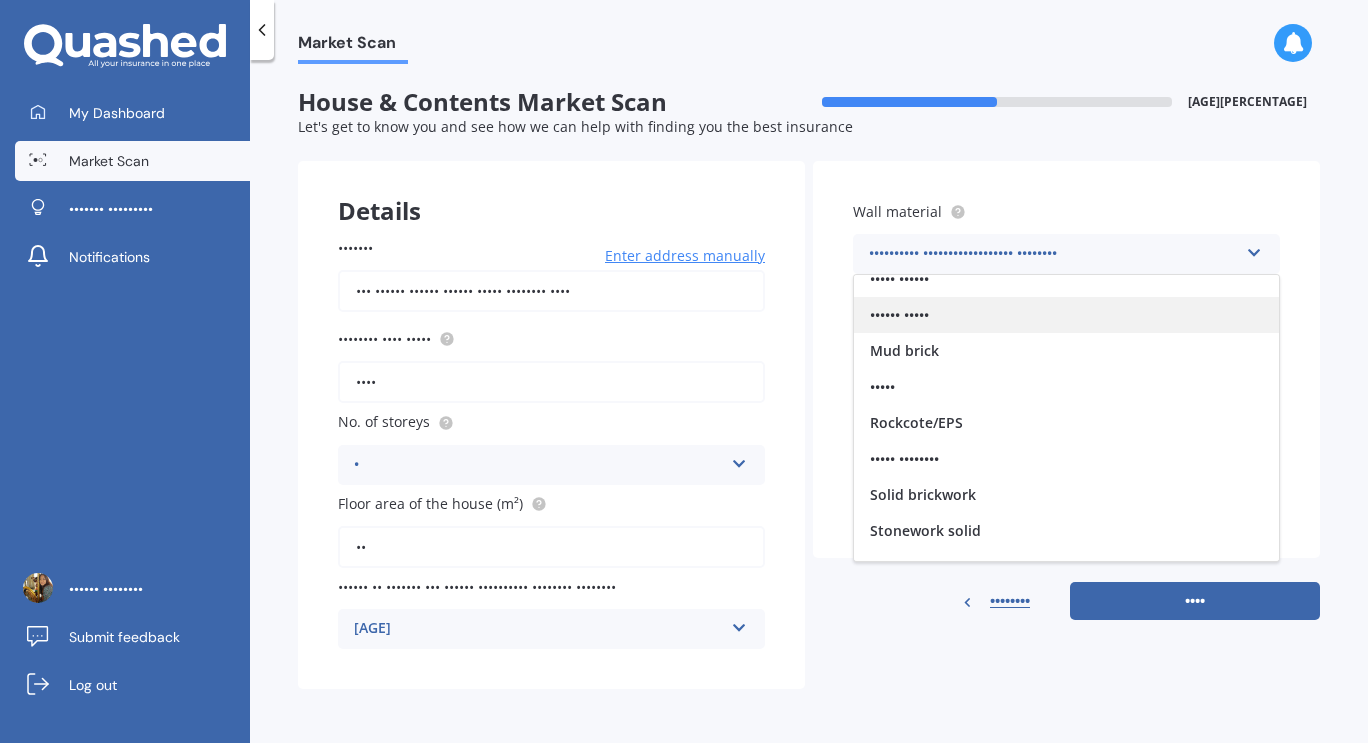 scroll, scrollTop: 182, scrollLeft: 0, axis: vertical 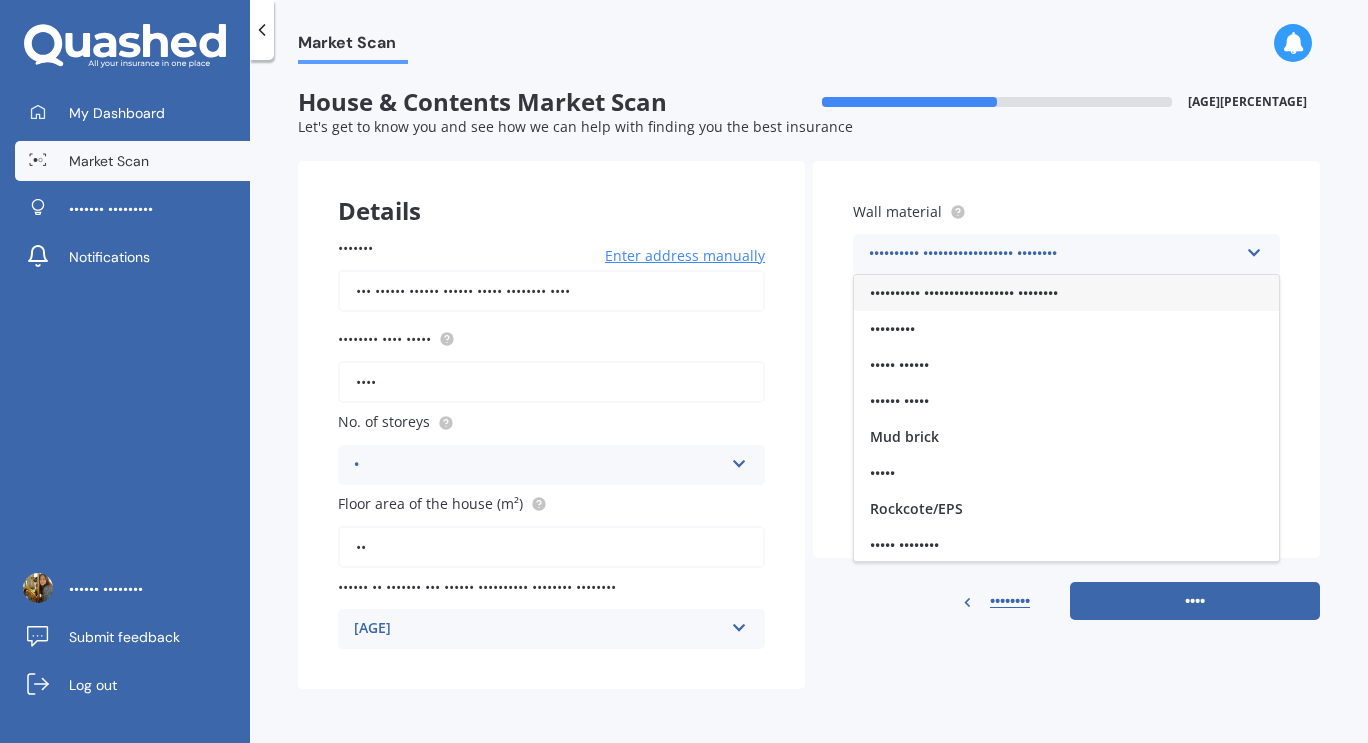 click on "•••••••••• •••••••••••••••••• ••••••••" at bounding box center [964, 292] 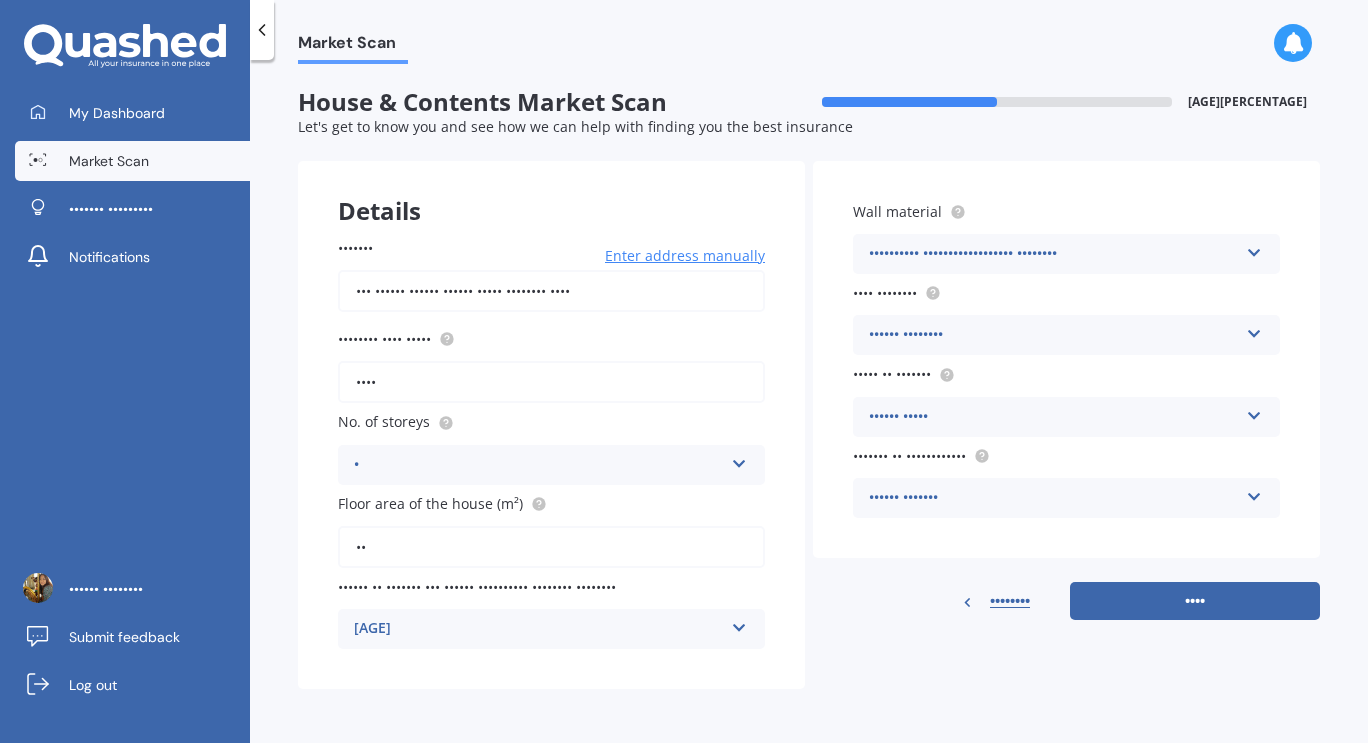 click on "•••••• ••••••••" at bounding box center [1053, 335] 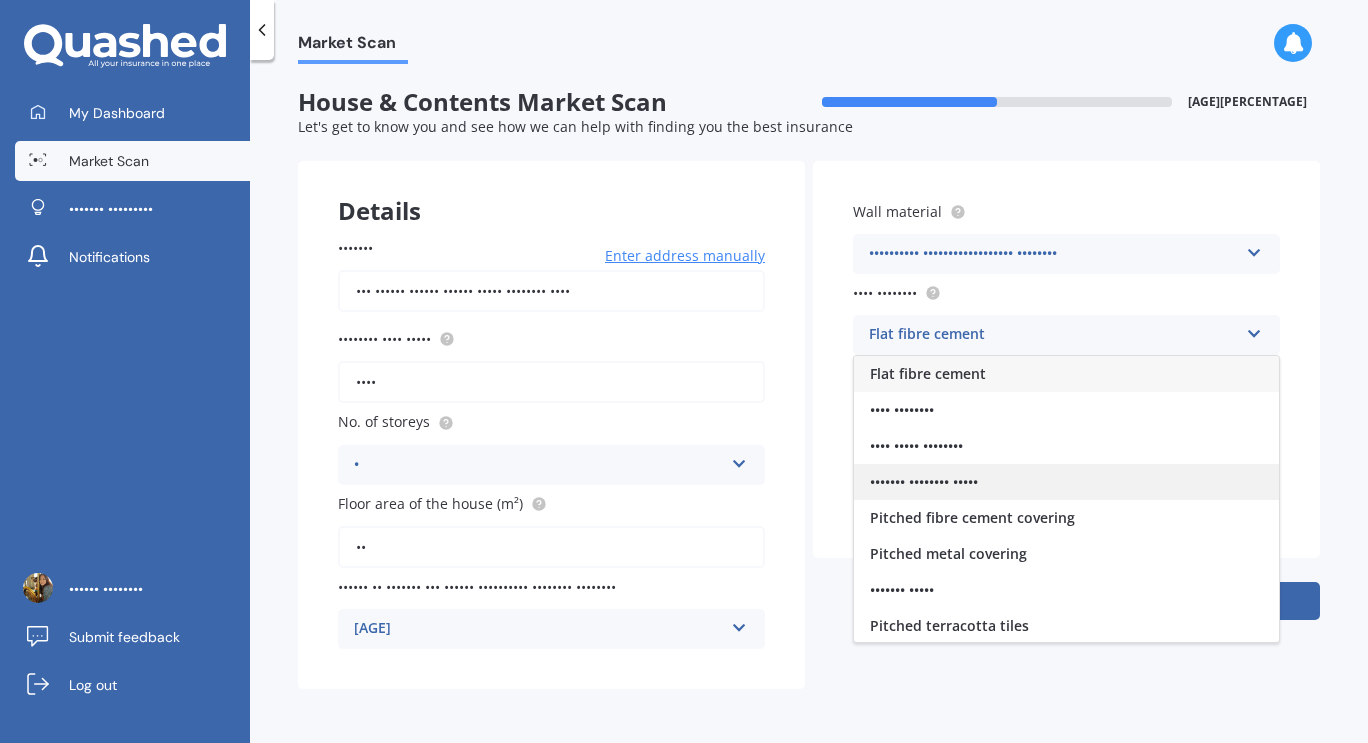 click on "••••••• •••••••• •••••" at bounding box center [1066, 482] 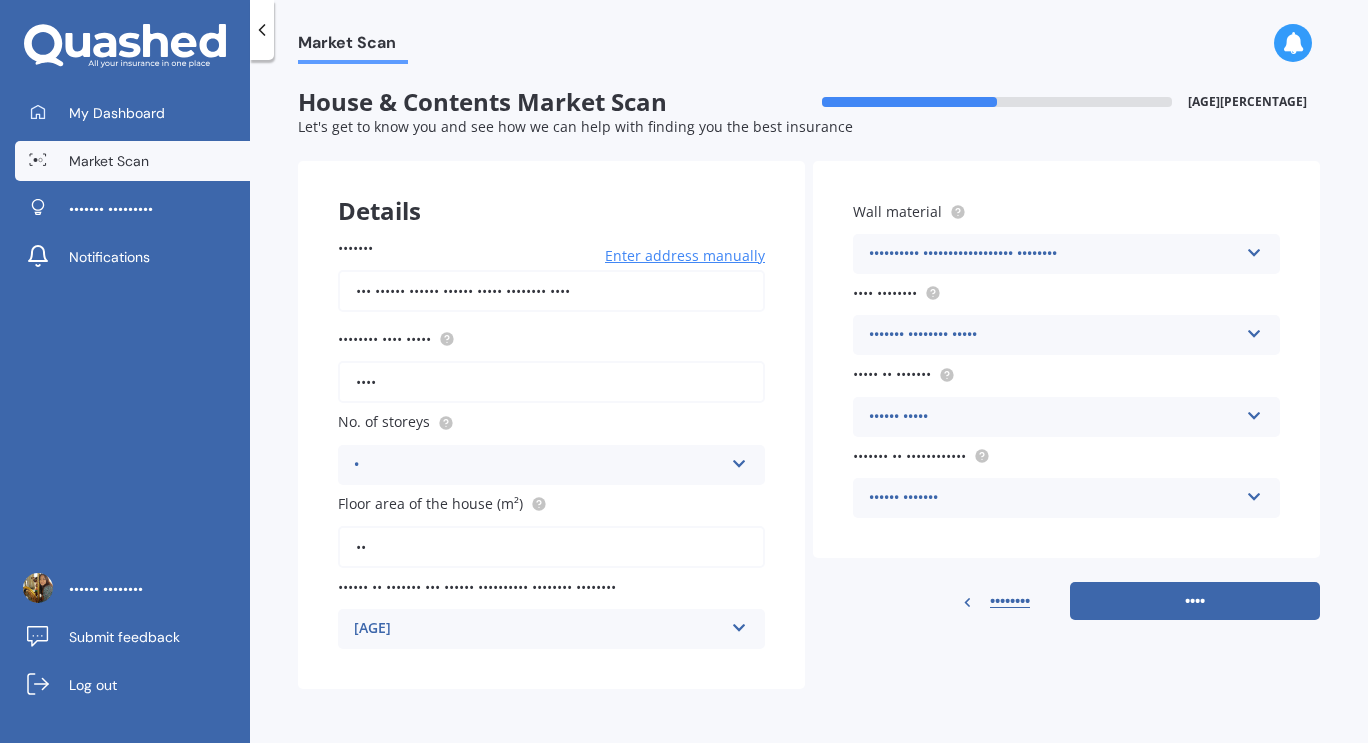 click on "•••••• •••••" at bounding box center [1053, 417] 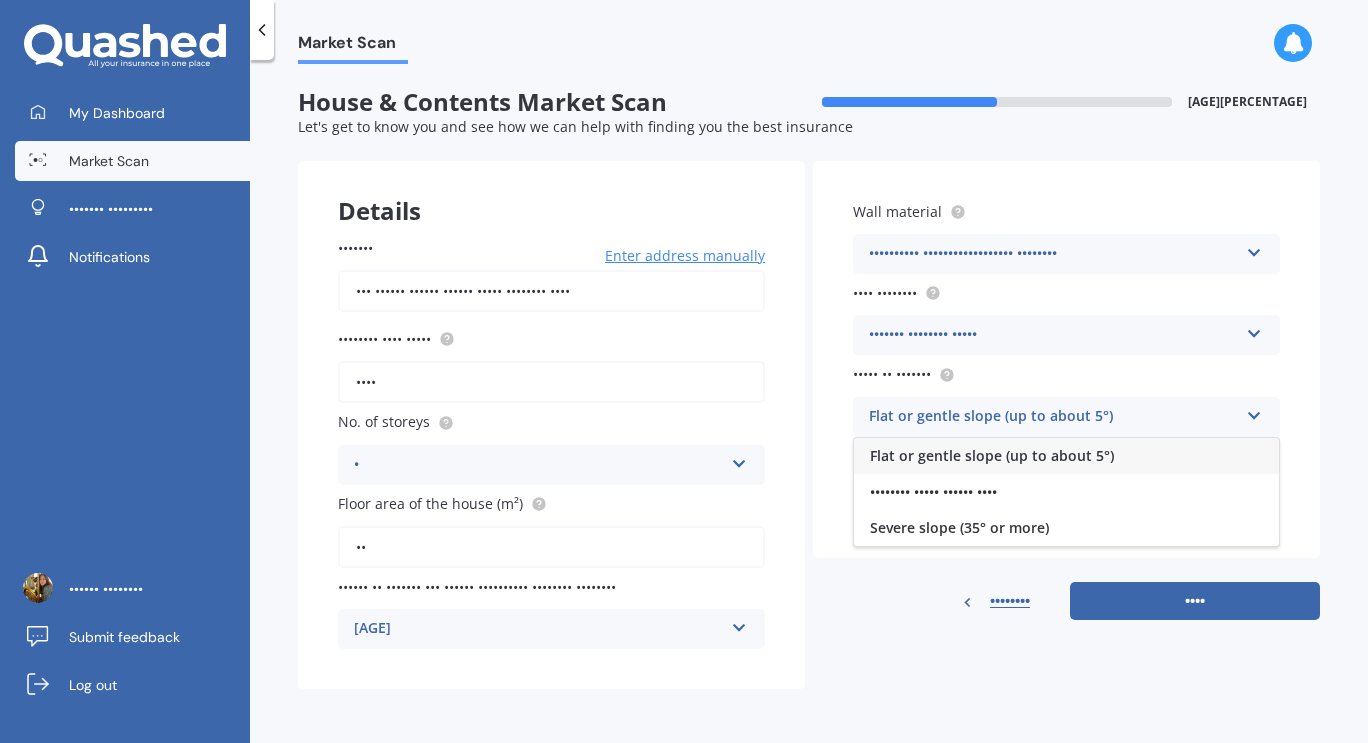 click on "Flat or gentle slope (up to about 5°)" at bounding box center [992, 455] 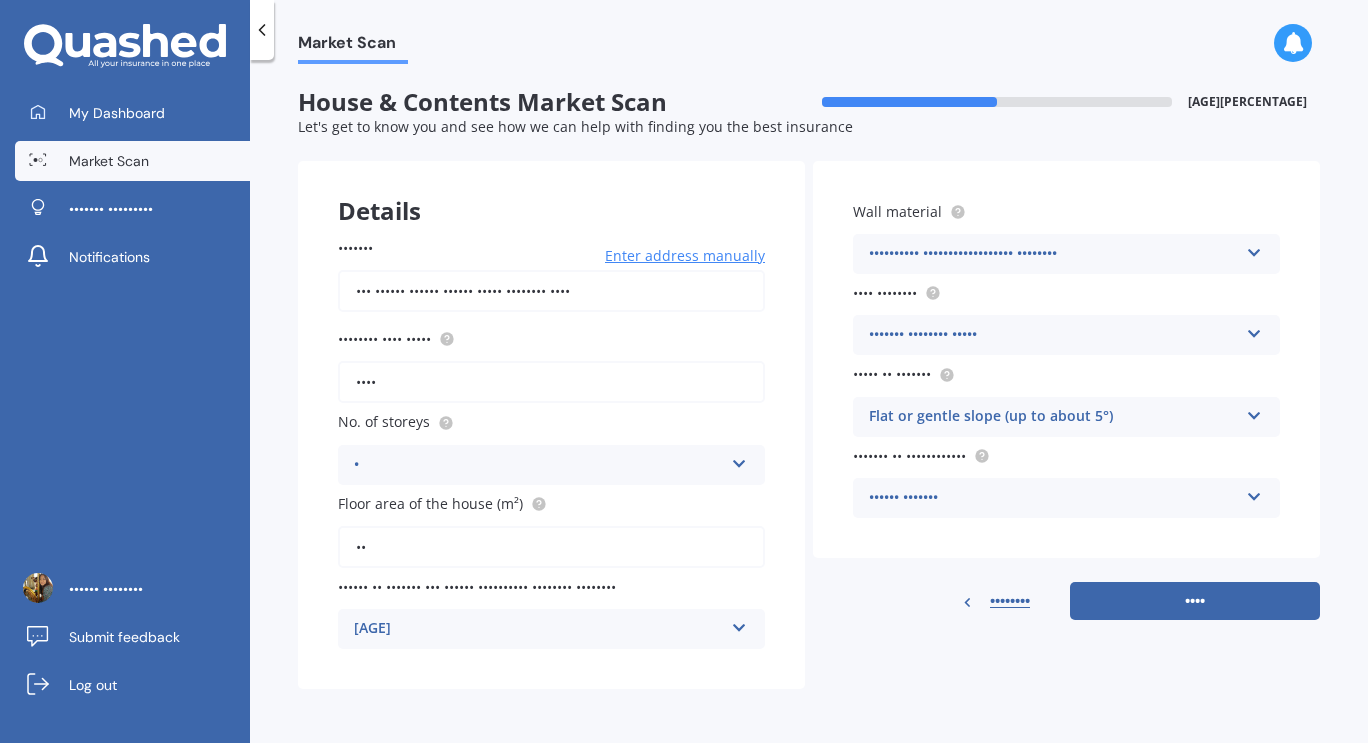 click on "•••••• •••••••" at bounding box center (1053, 498) 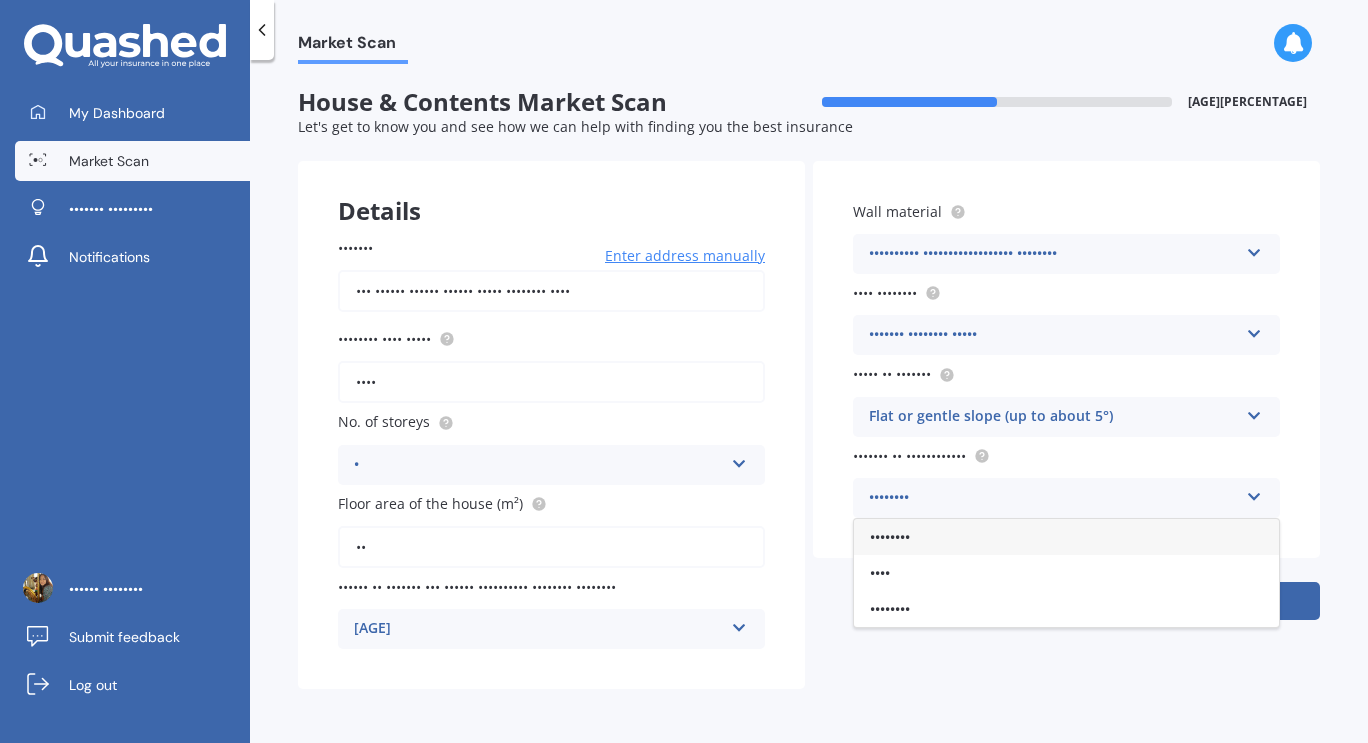 click on "••••••••" at bounding box center (1066, 537) 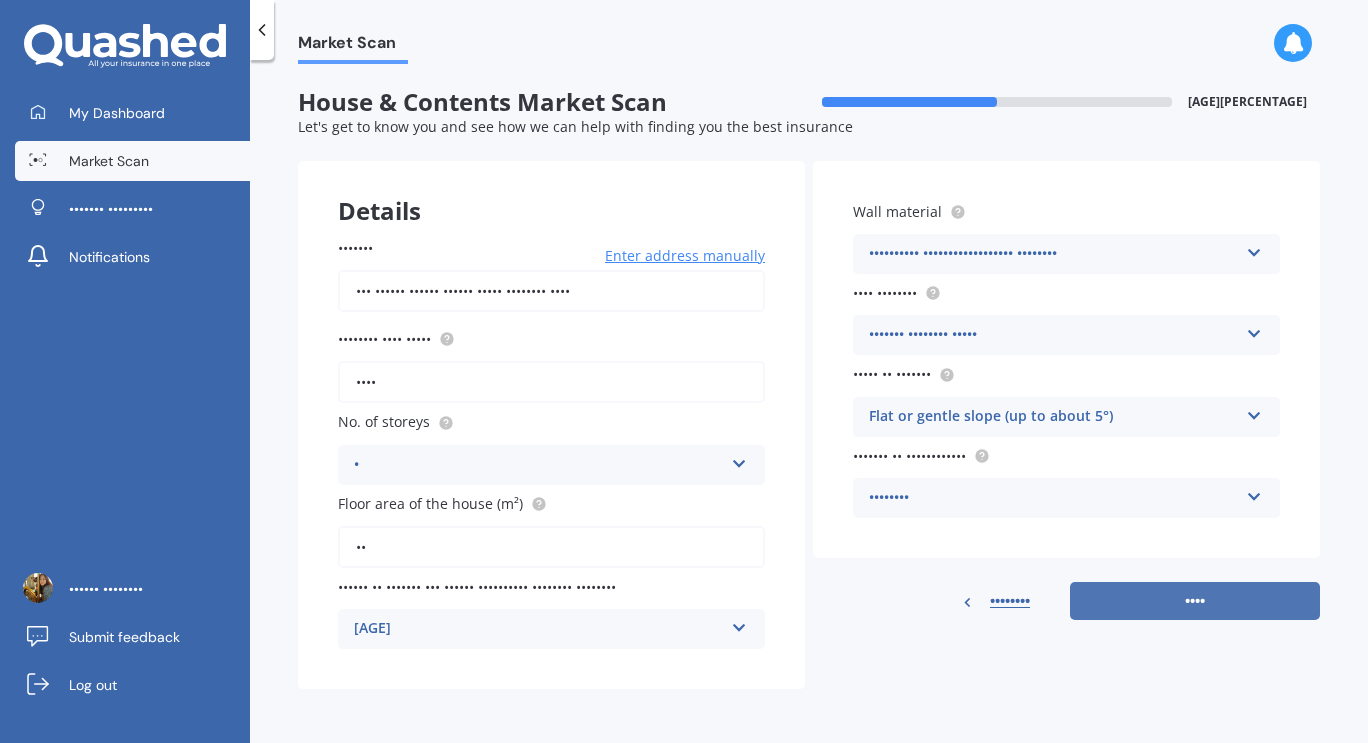 click on "••••" at bounding box center (1195, 601) 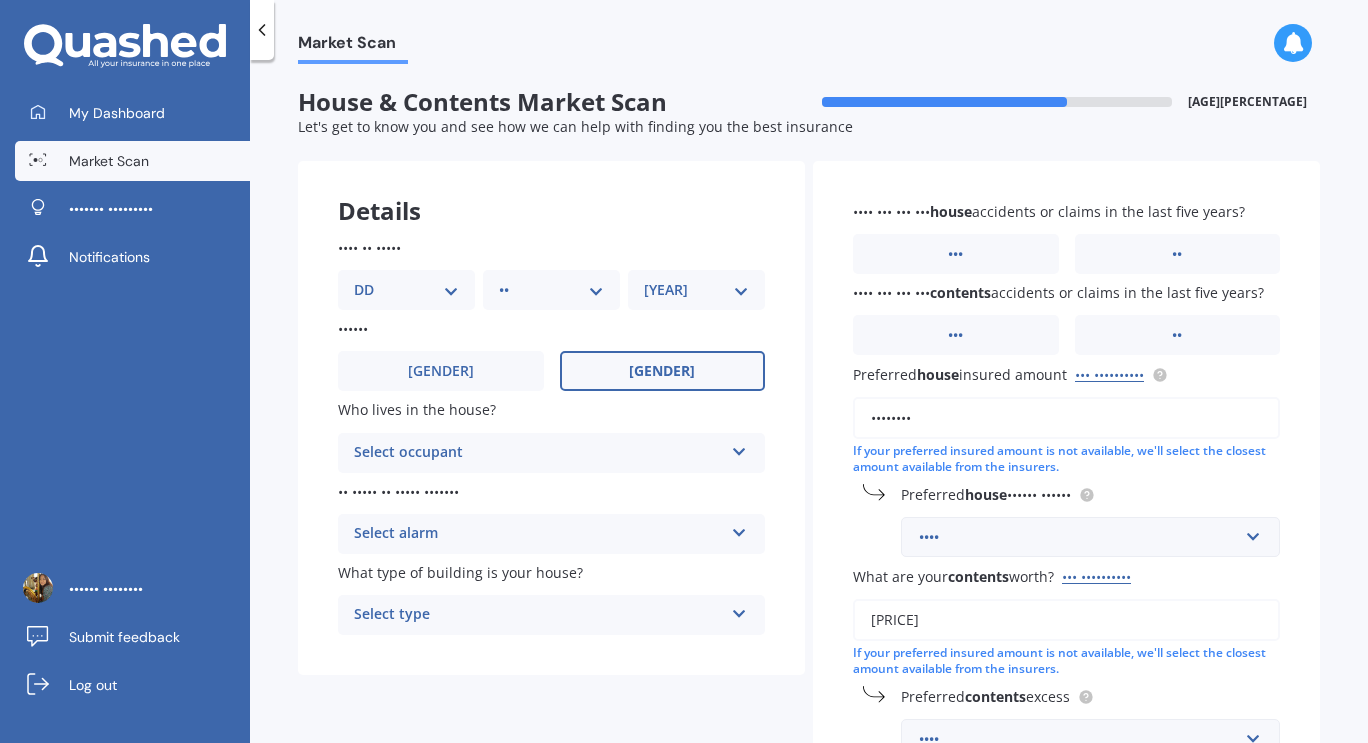 scroll, scrollTop: 0, scrollLeft: 0, axis: both 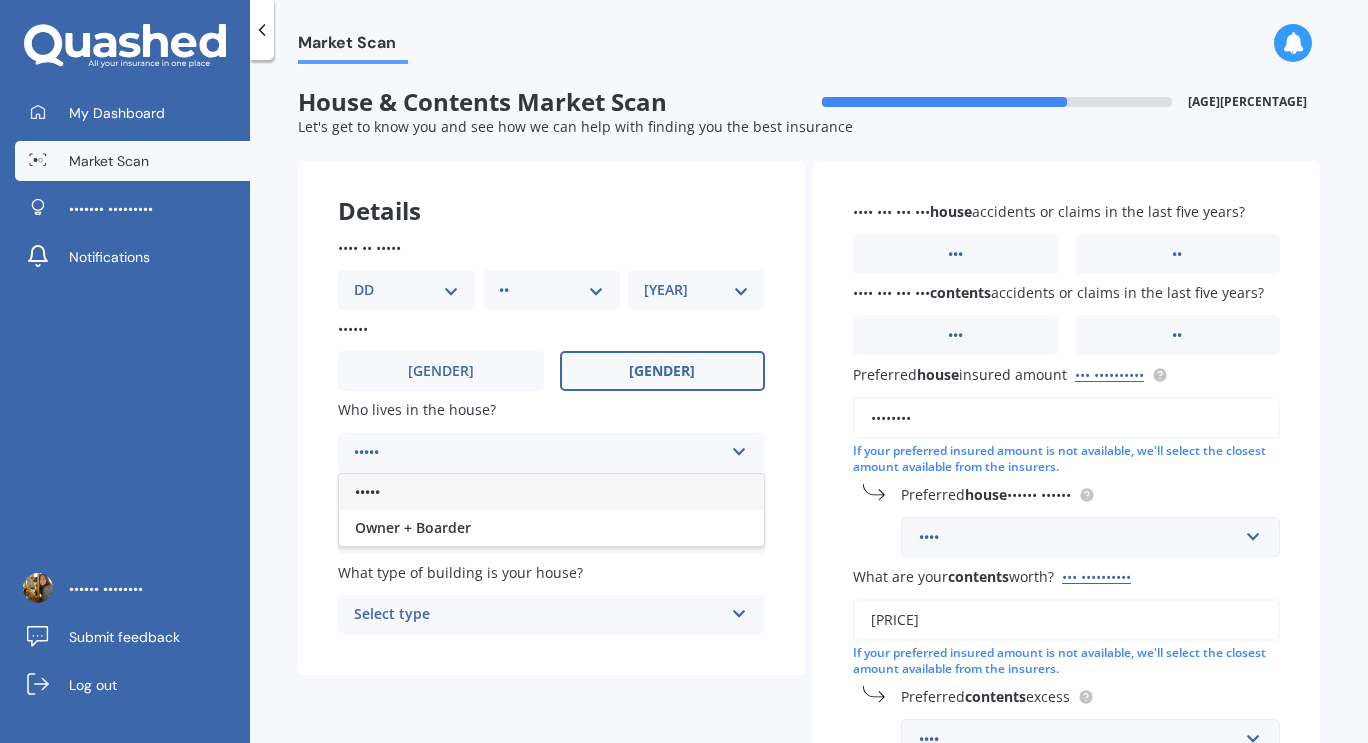 click on "•••••" at bounding box center [551, 492] 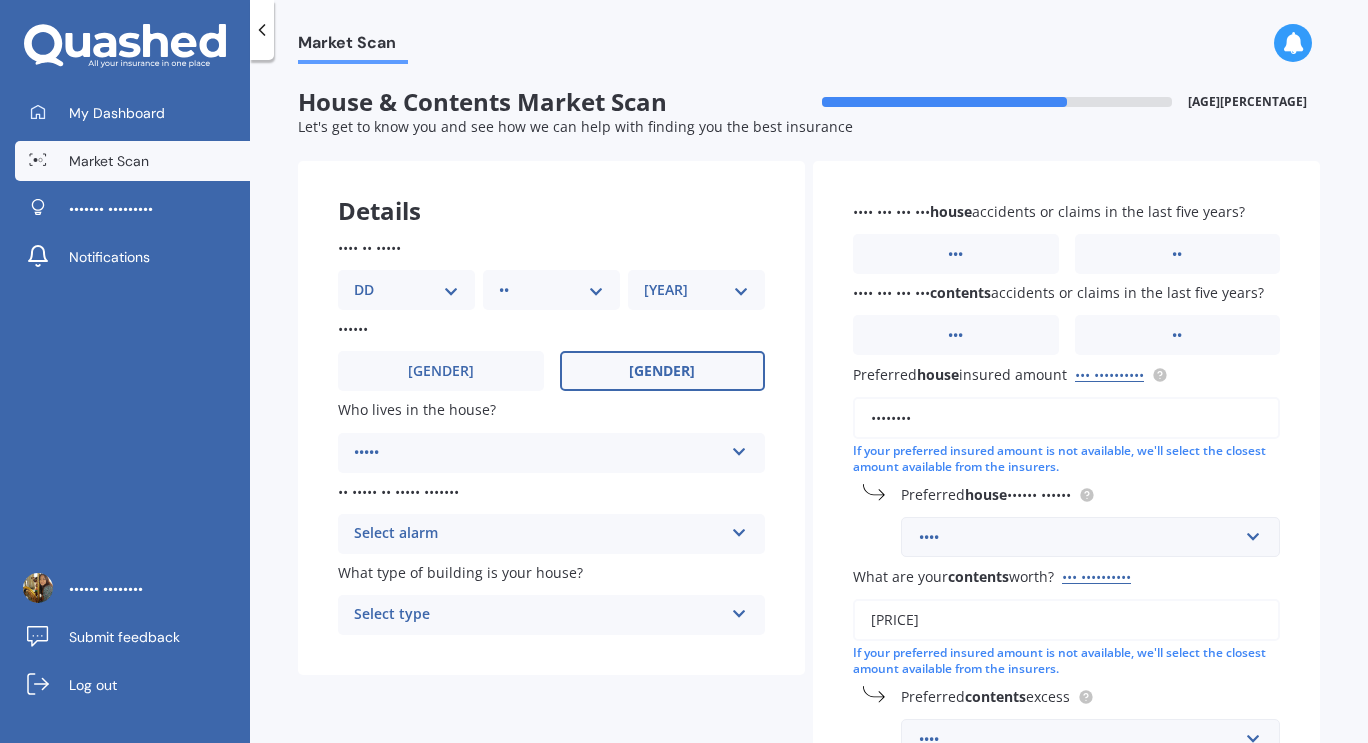 click on "Select alarm" at bounding box center (538, 534) 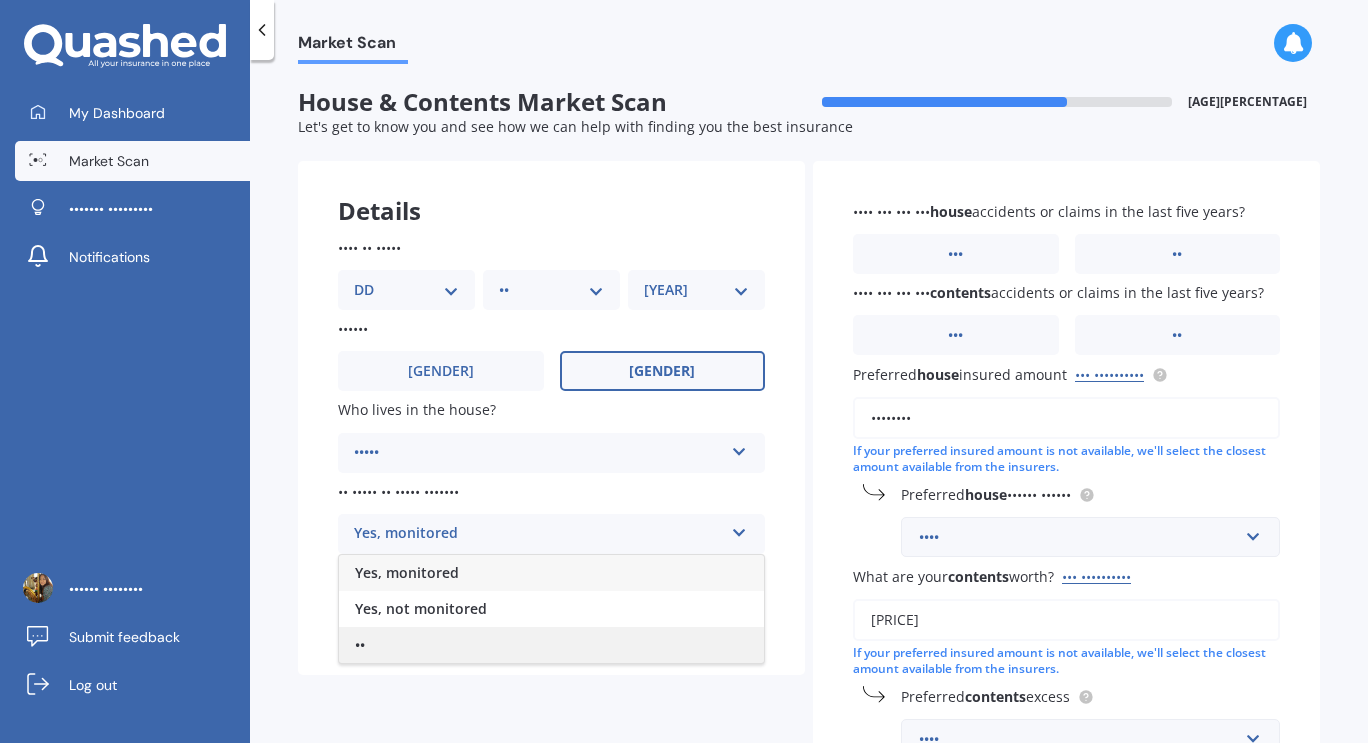 click on "••" at bounding box center [551, 645] 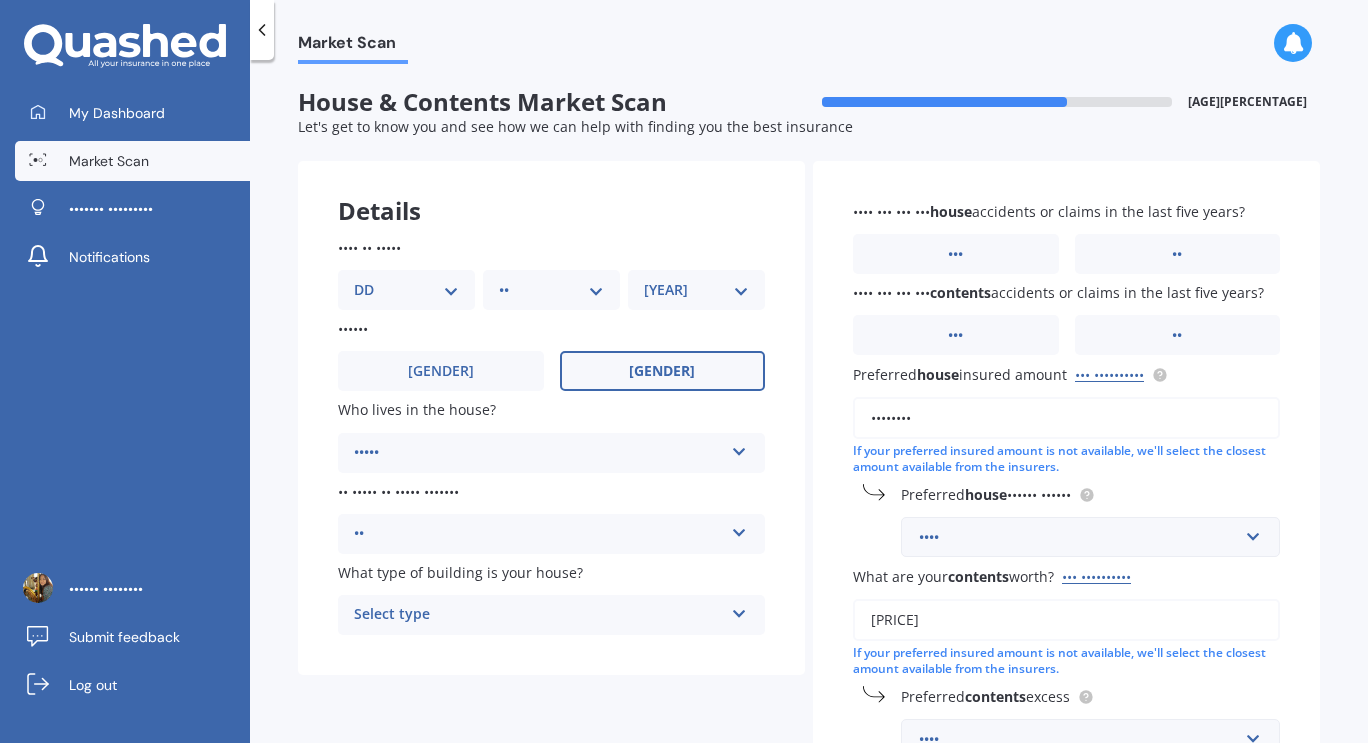 click on "Select type" at bounding box center (538, 615) 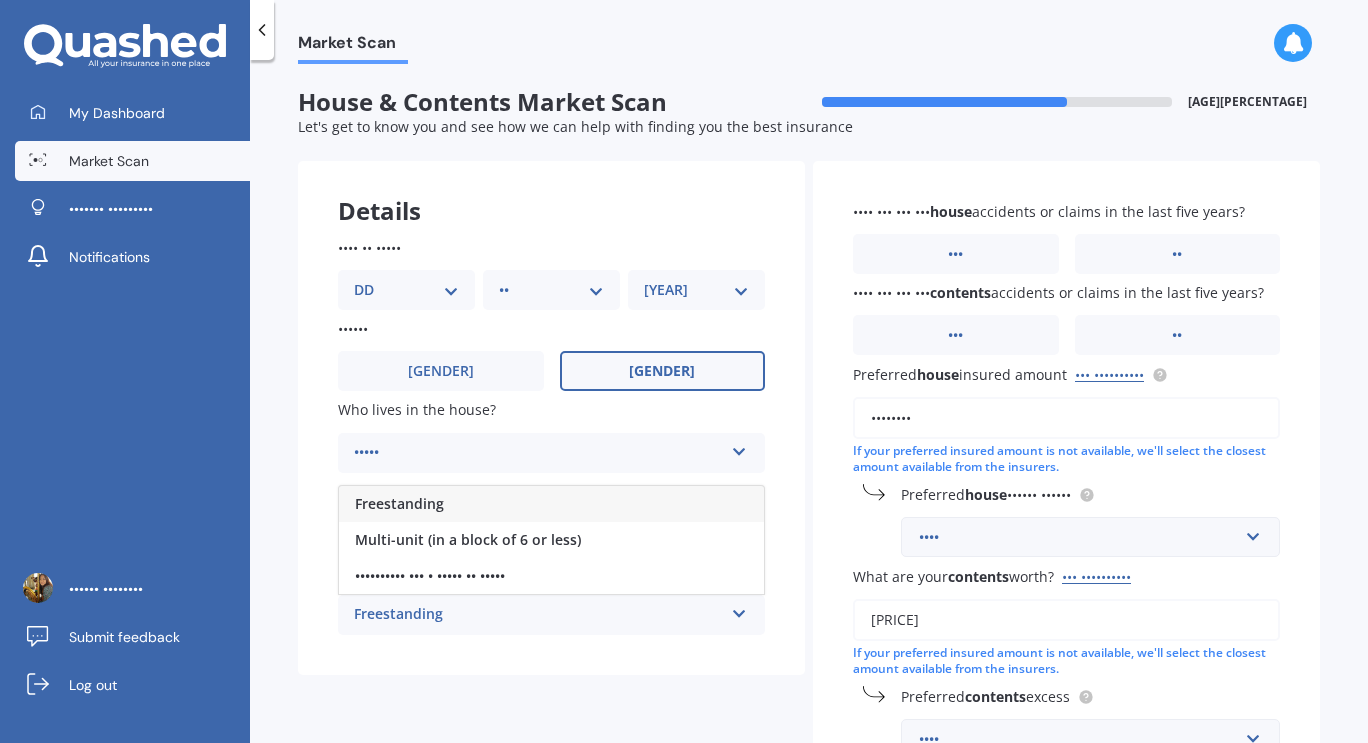 click on "Freestanding" at bounding box center (551, 504) 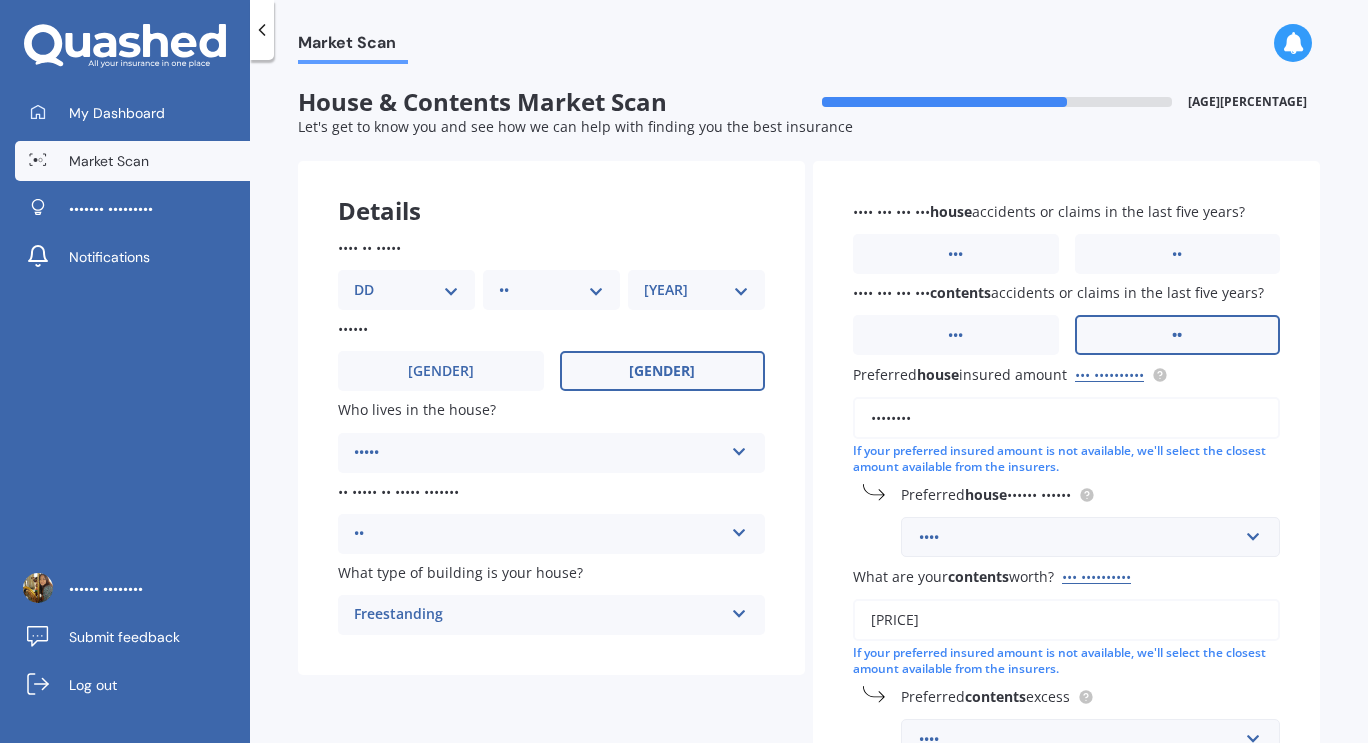 scroll, scrollTop: 100, scrollLeft: 0, axis: vertical 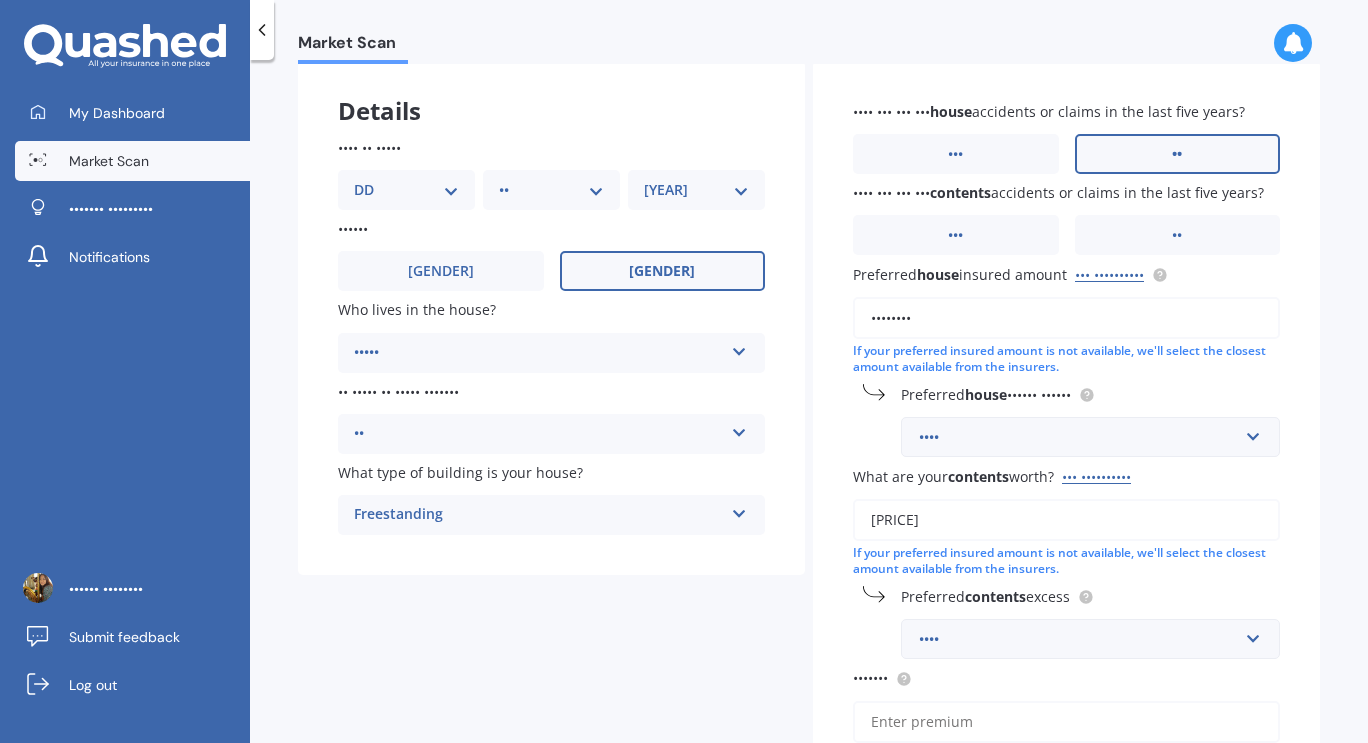 click on "••" at bounding box center [663, 271] 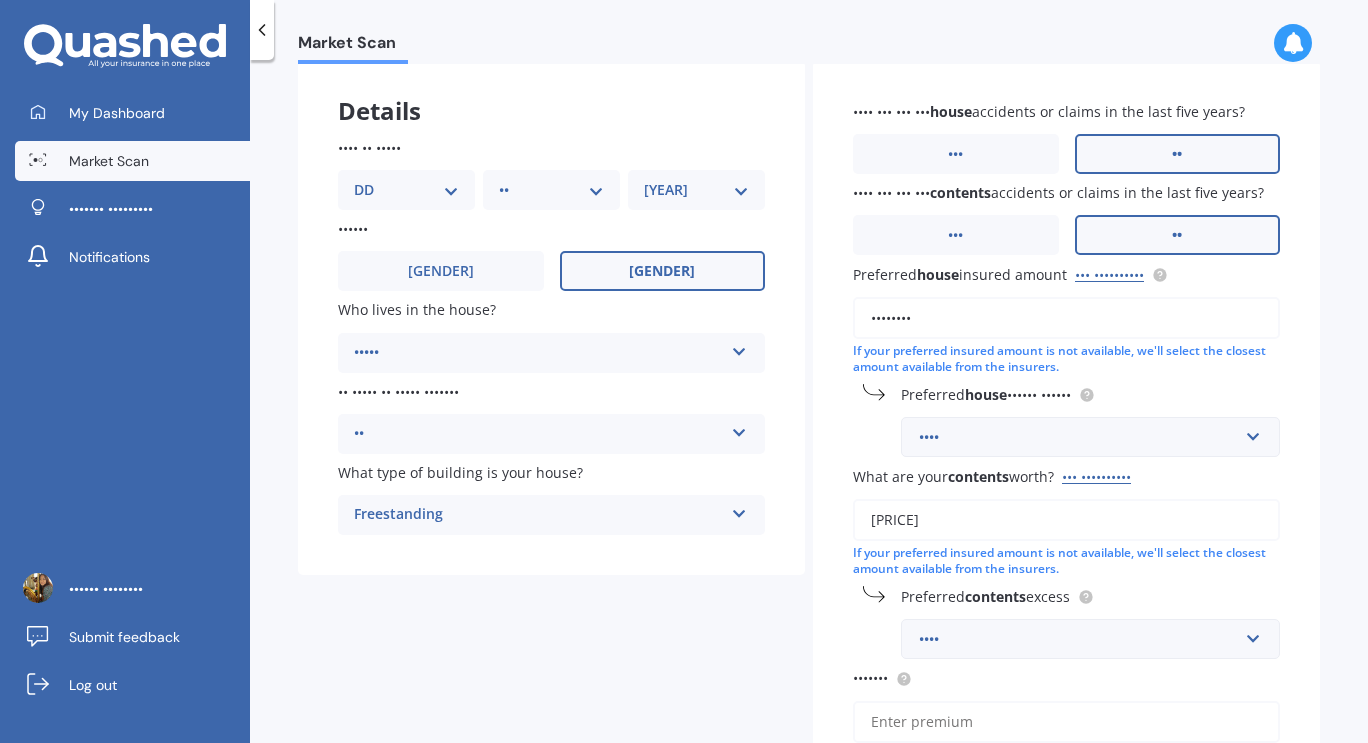 click on "••" at bounding box center [663, 271] 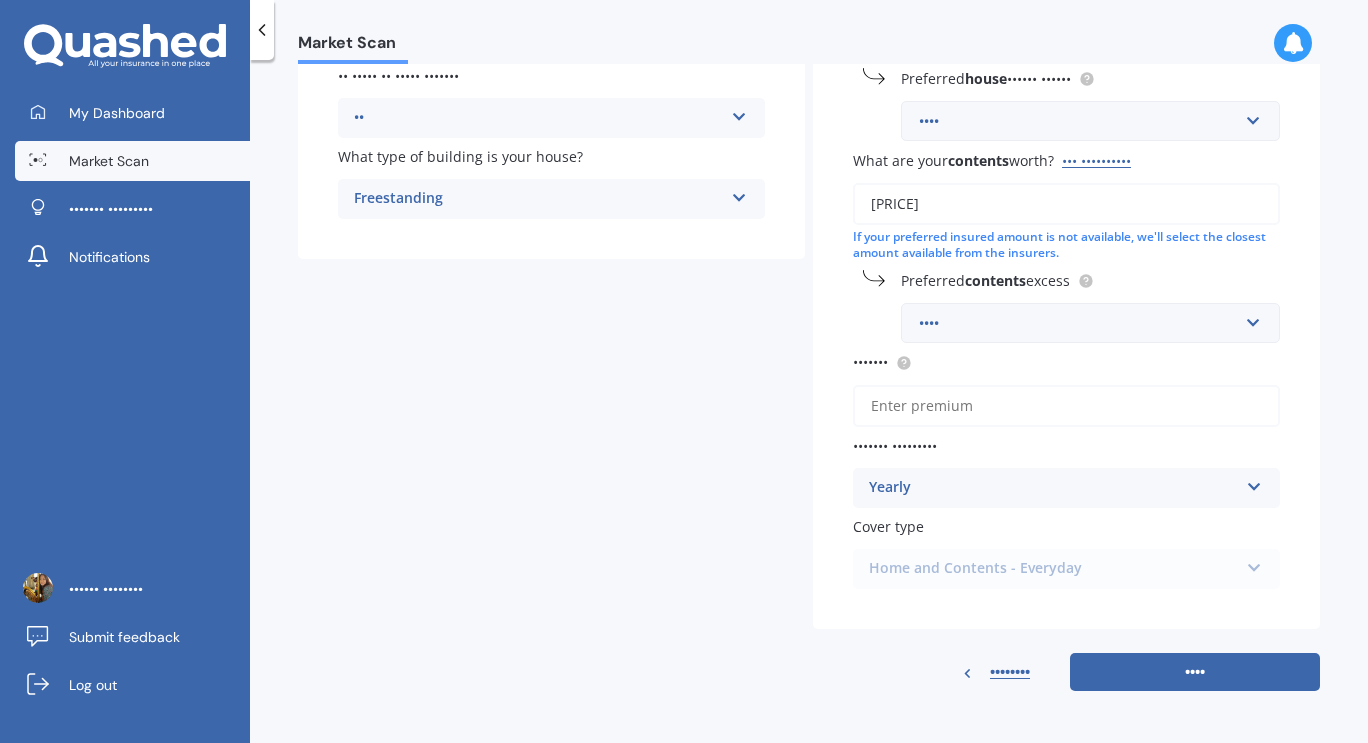scroll, scrollTop: 464, scrollLeft: 0, axis: vertical 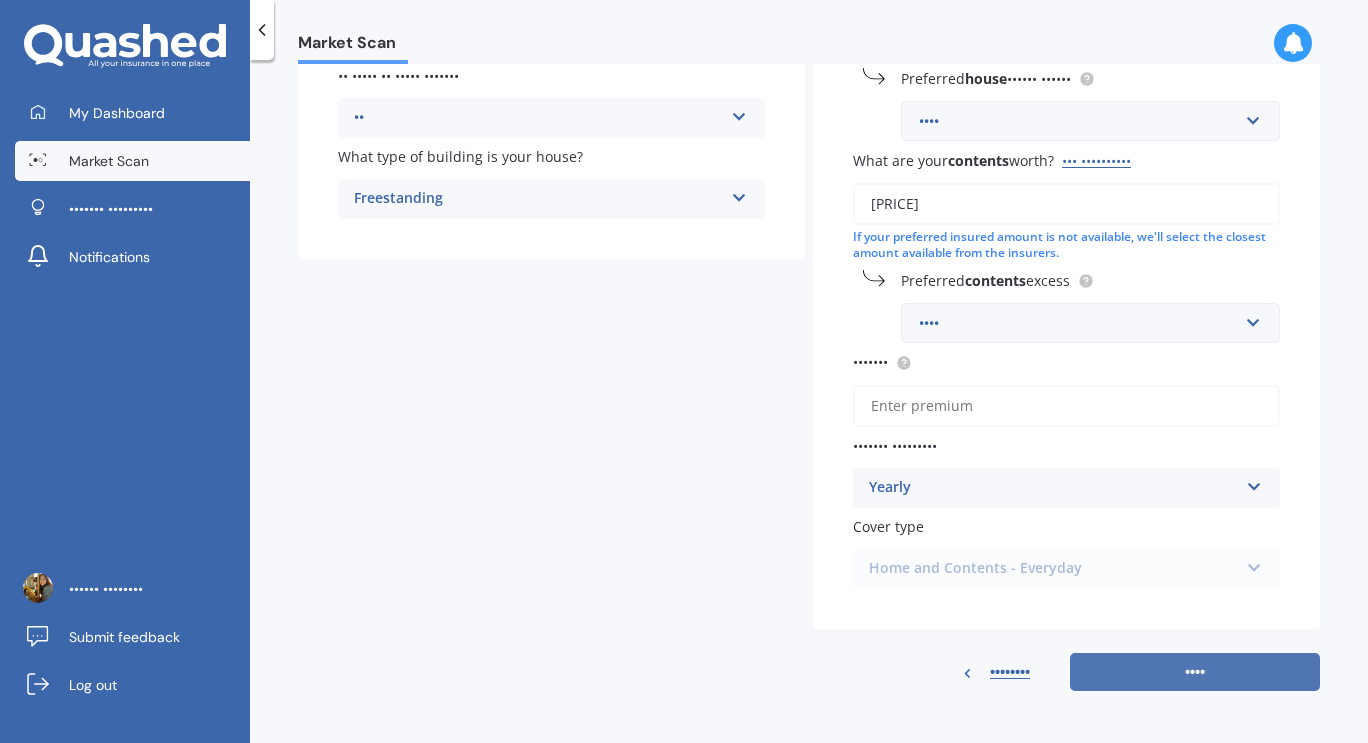click on "••••" at bounding box center (1195, 672) 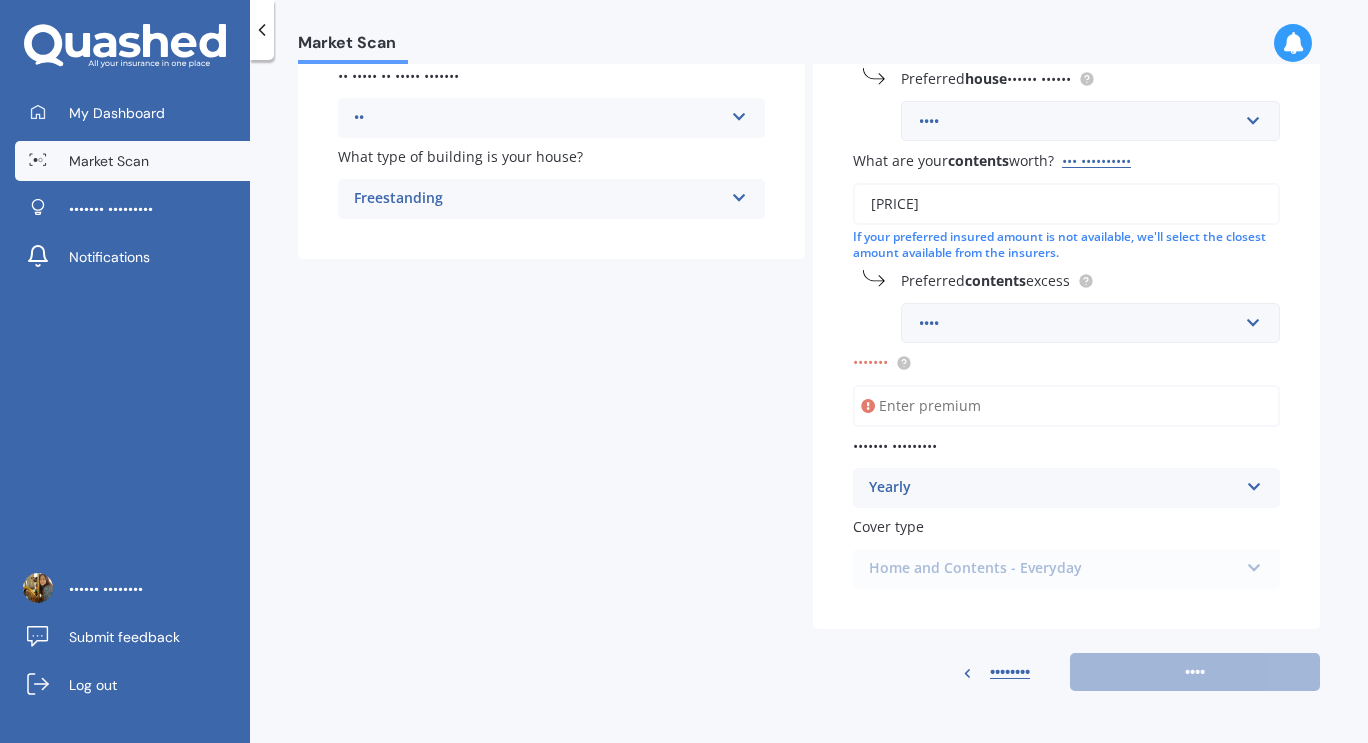 click on "•••••••" at bounding box center (1066, 406) 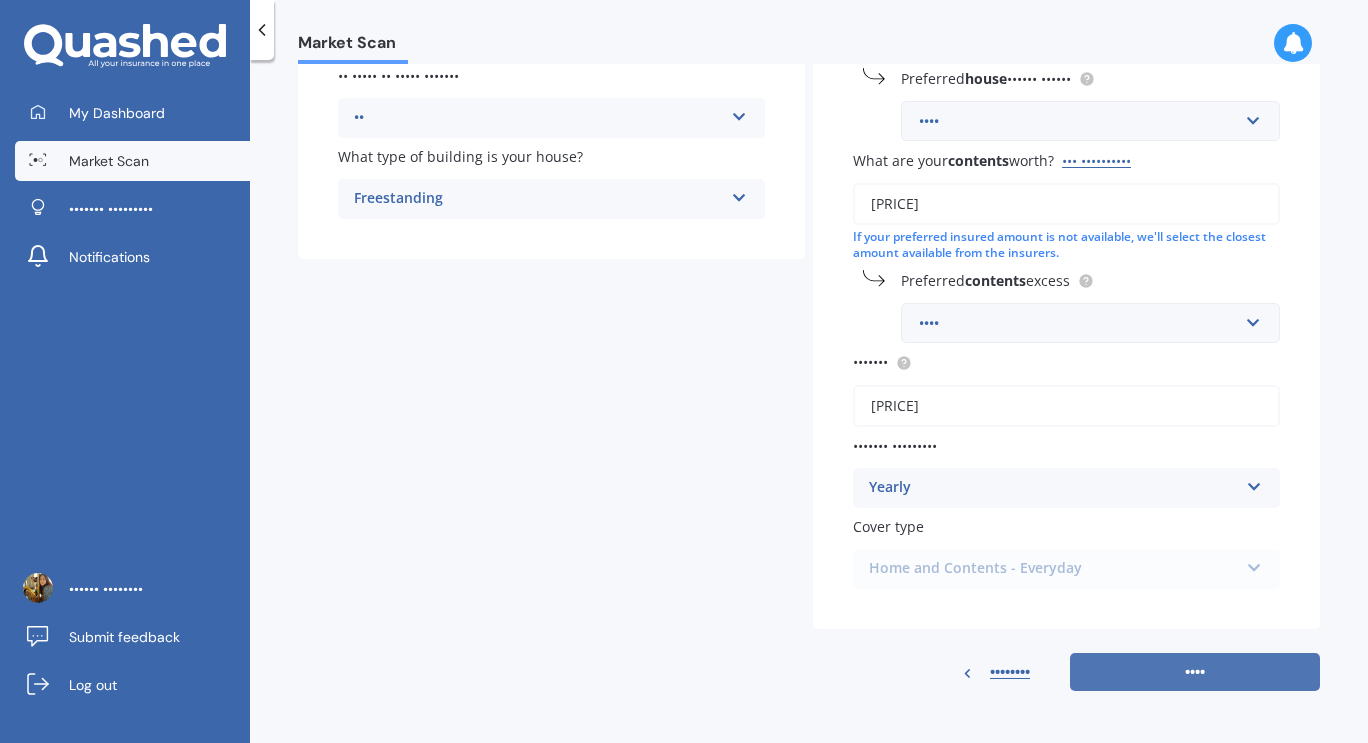 type on "[PRICE]" 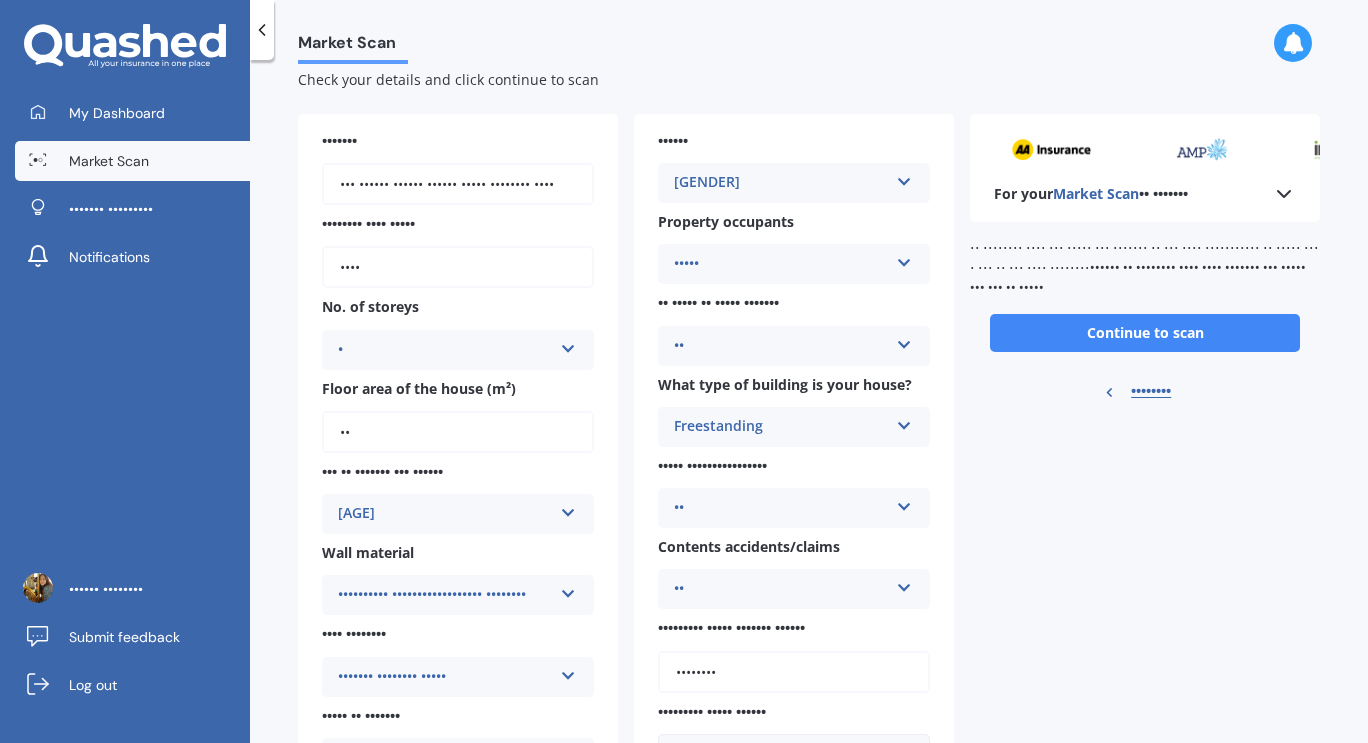scroll, scrollTop: 0, scrollLeft: 0, axis: both 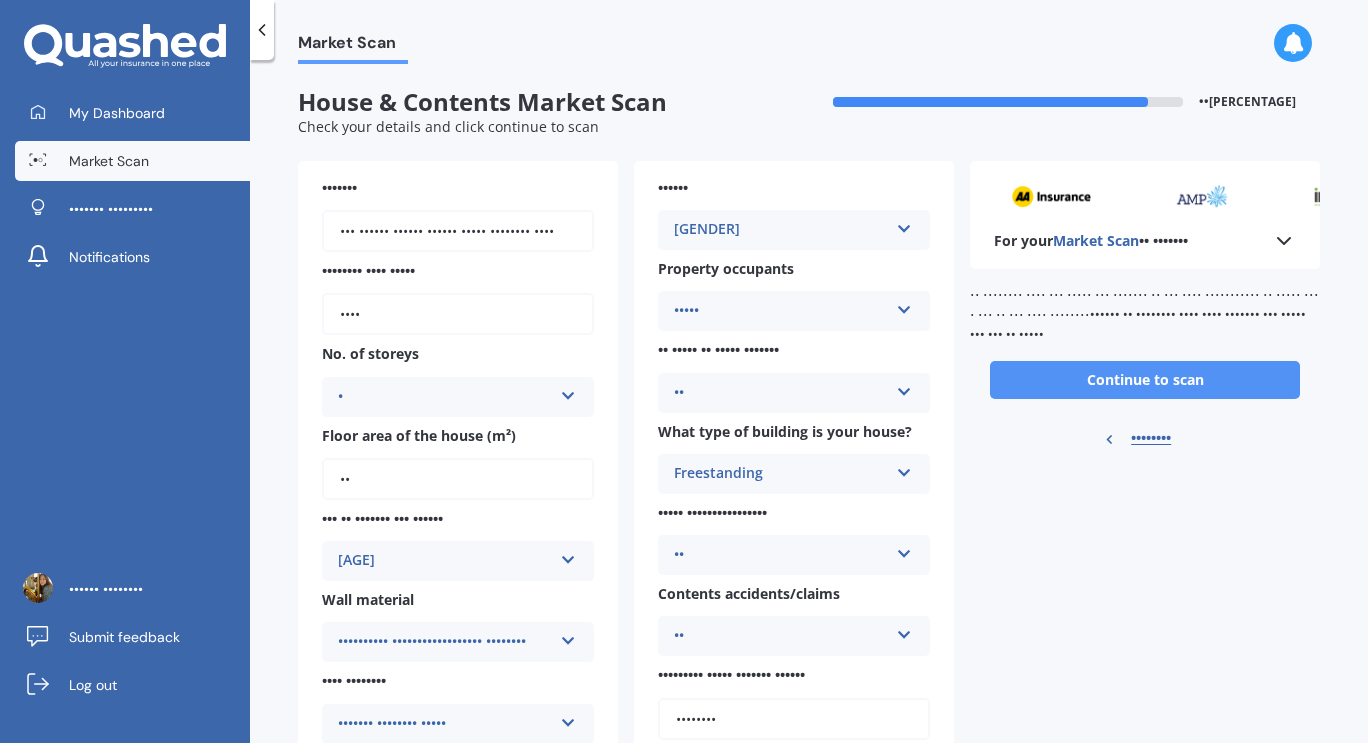 click on "Continue to scan" at bounding box center (1145, 380) 